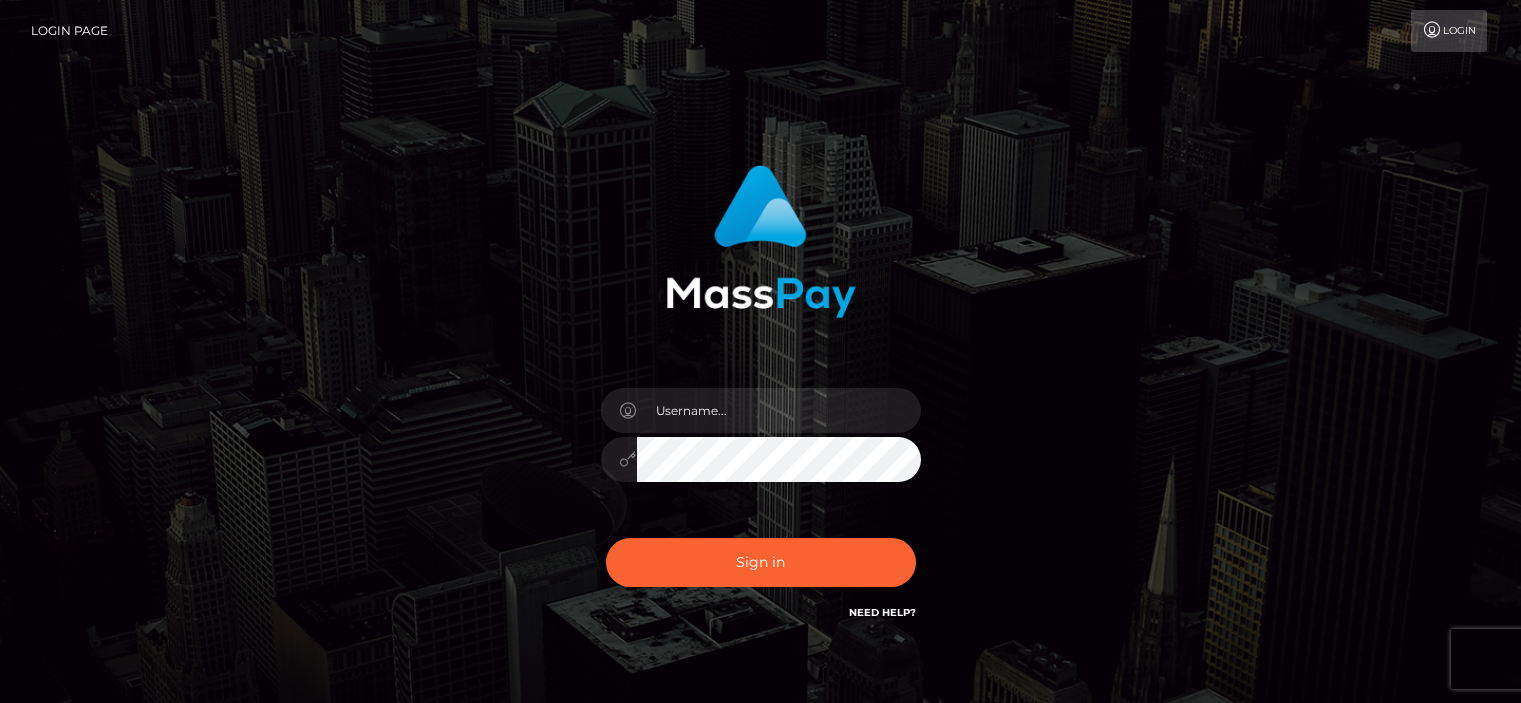 scroll, scrollTop: 0, scrollLeft: 0, axis: both 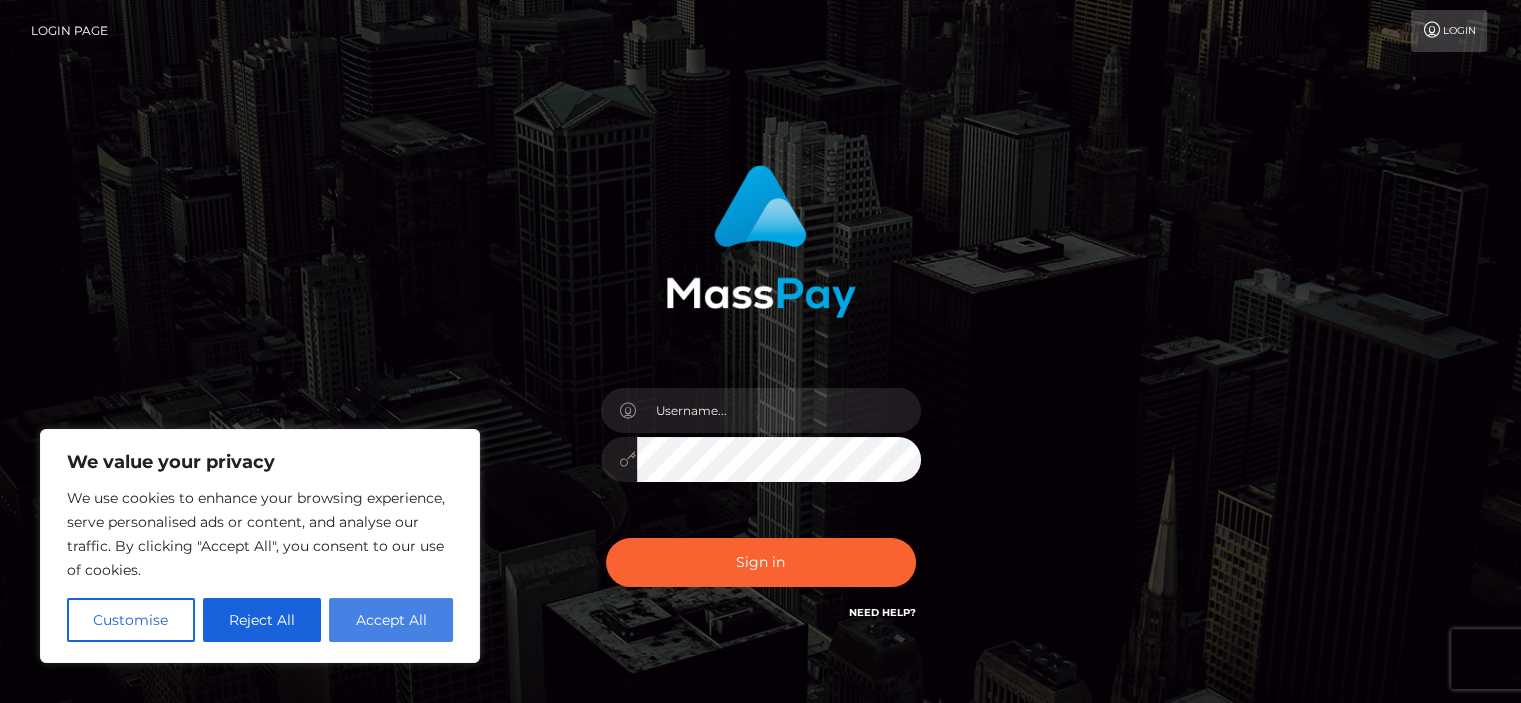 click on "Accept All" at bounding box center (391, 620) 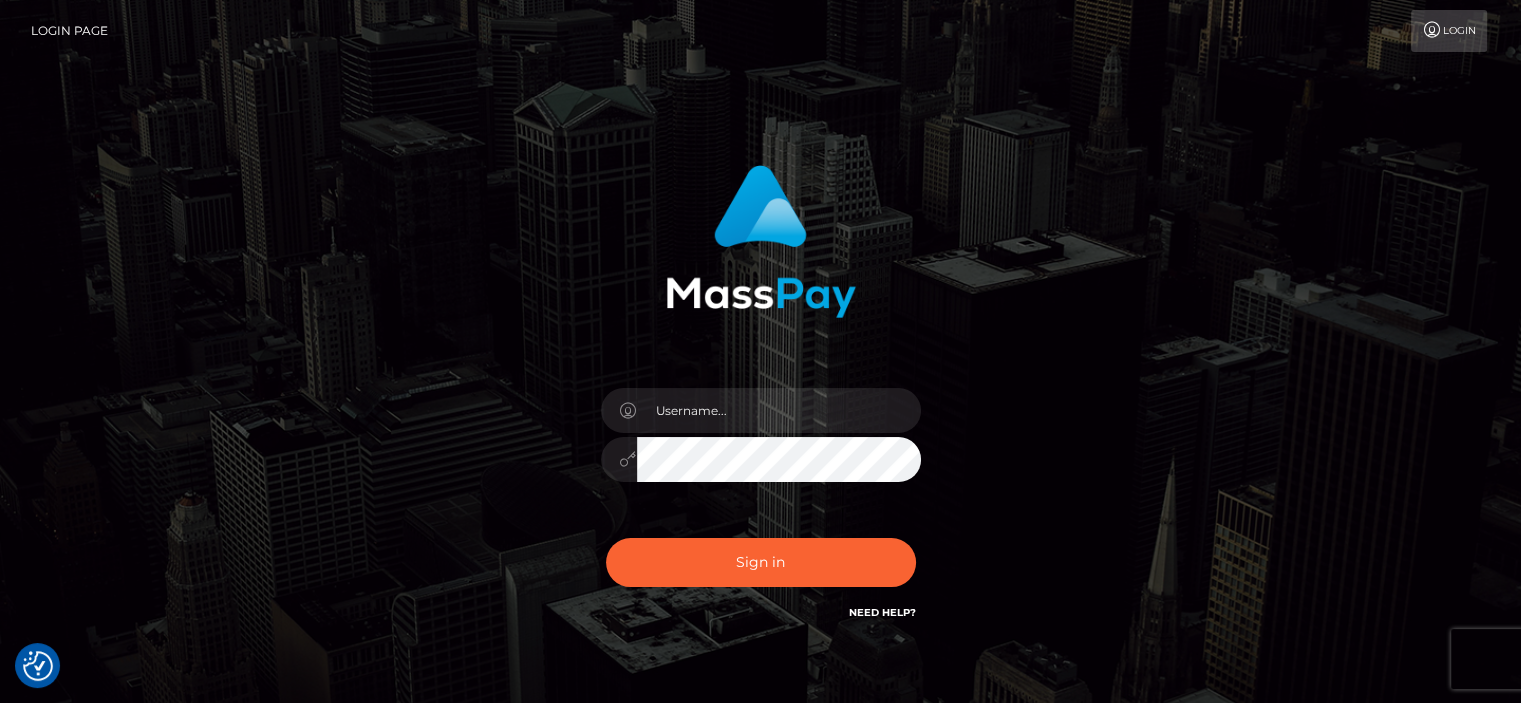 checkbox on "true" 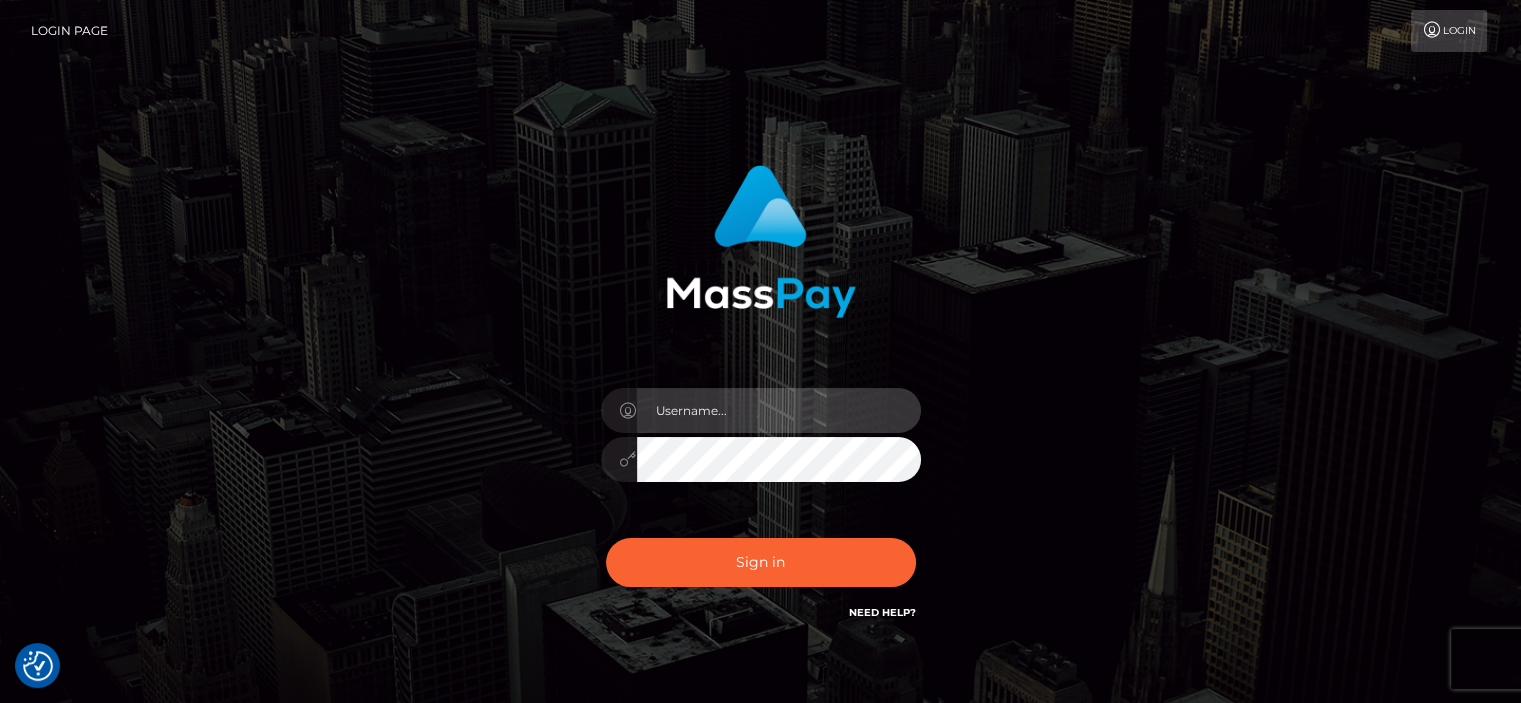 click at bounding box center (779, 410) 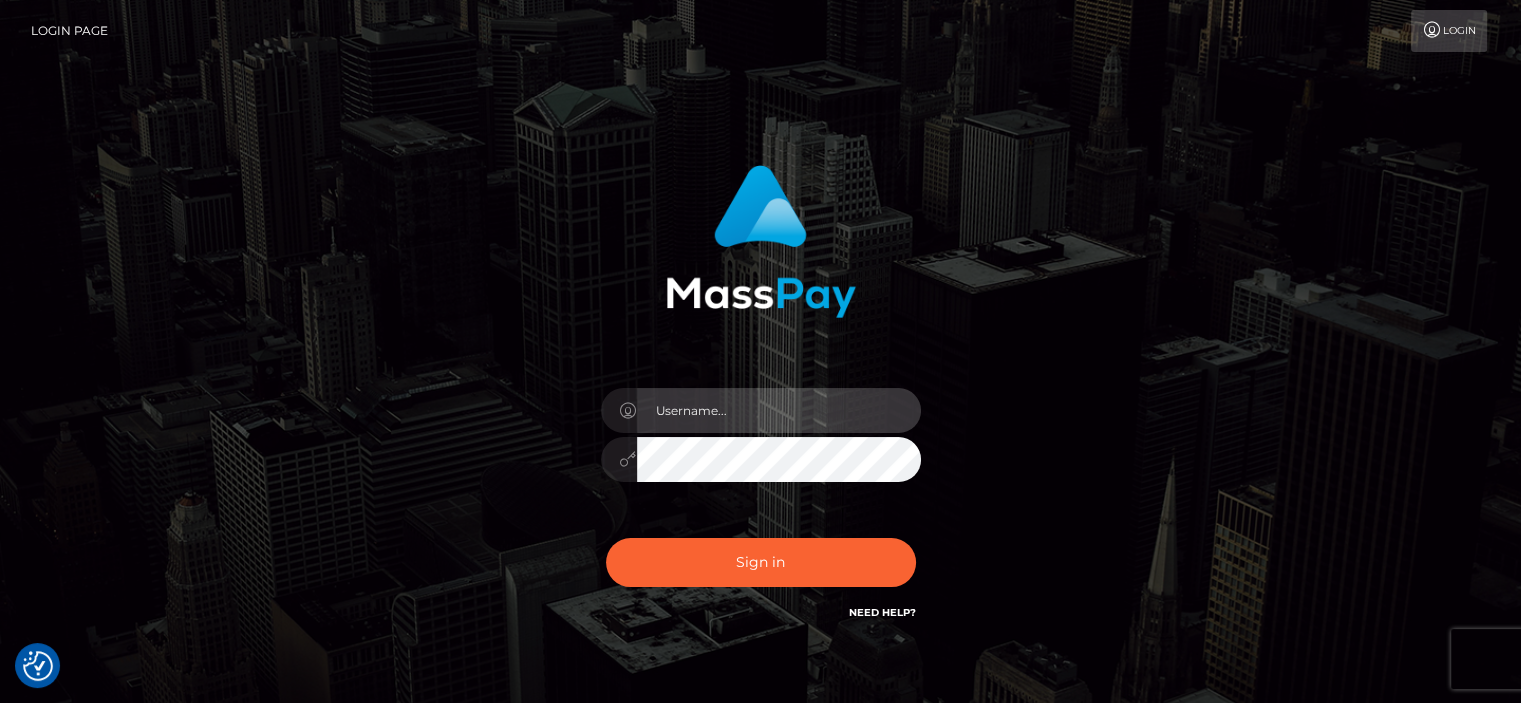 type on "[EMAIL]" 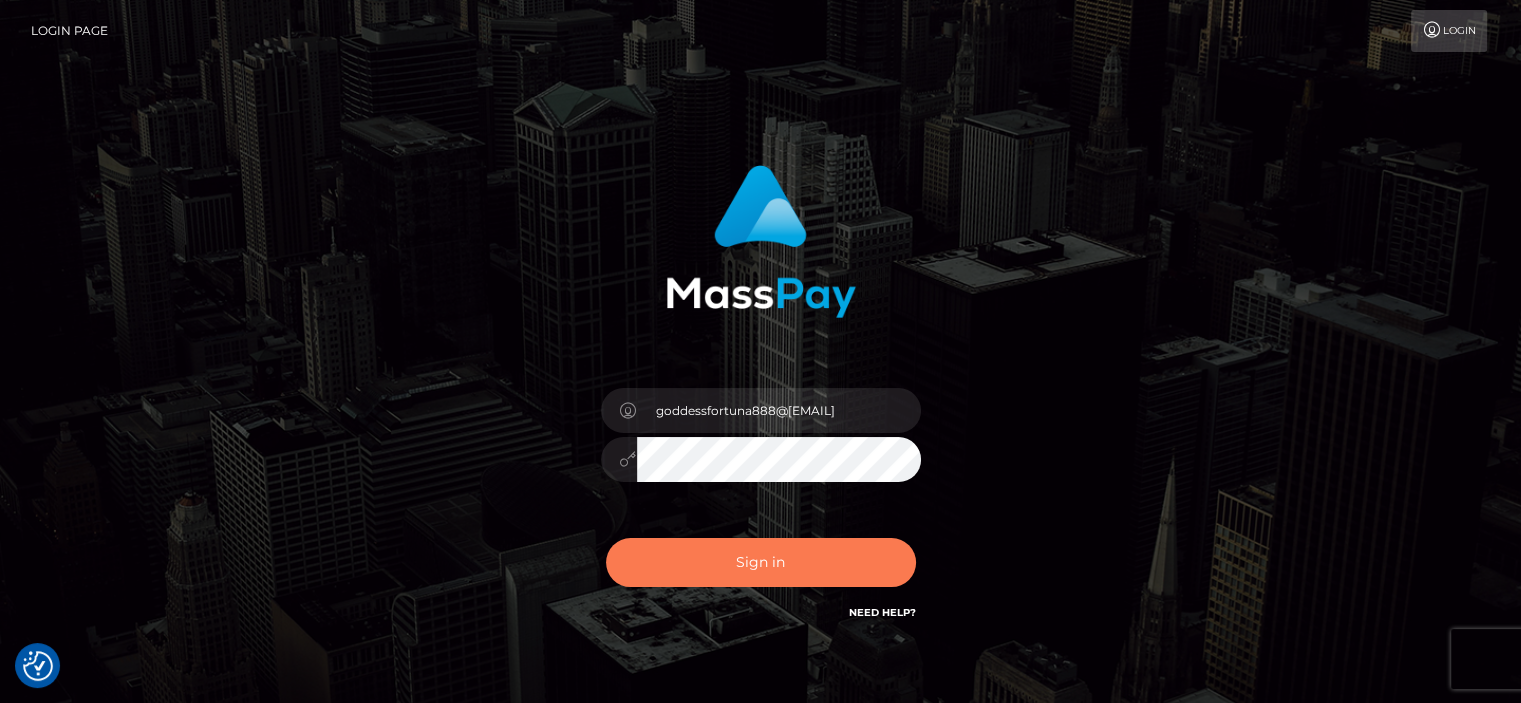 click on "Sign in" at bounding box center (761, 562) 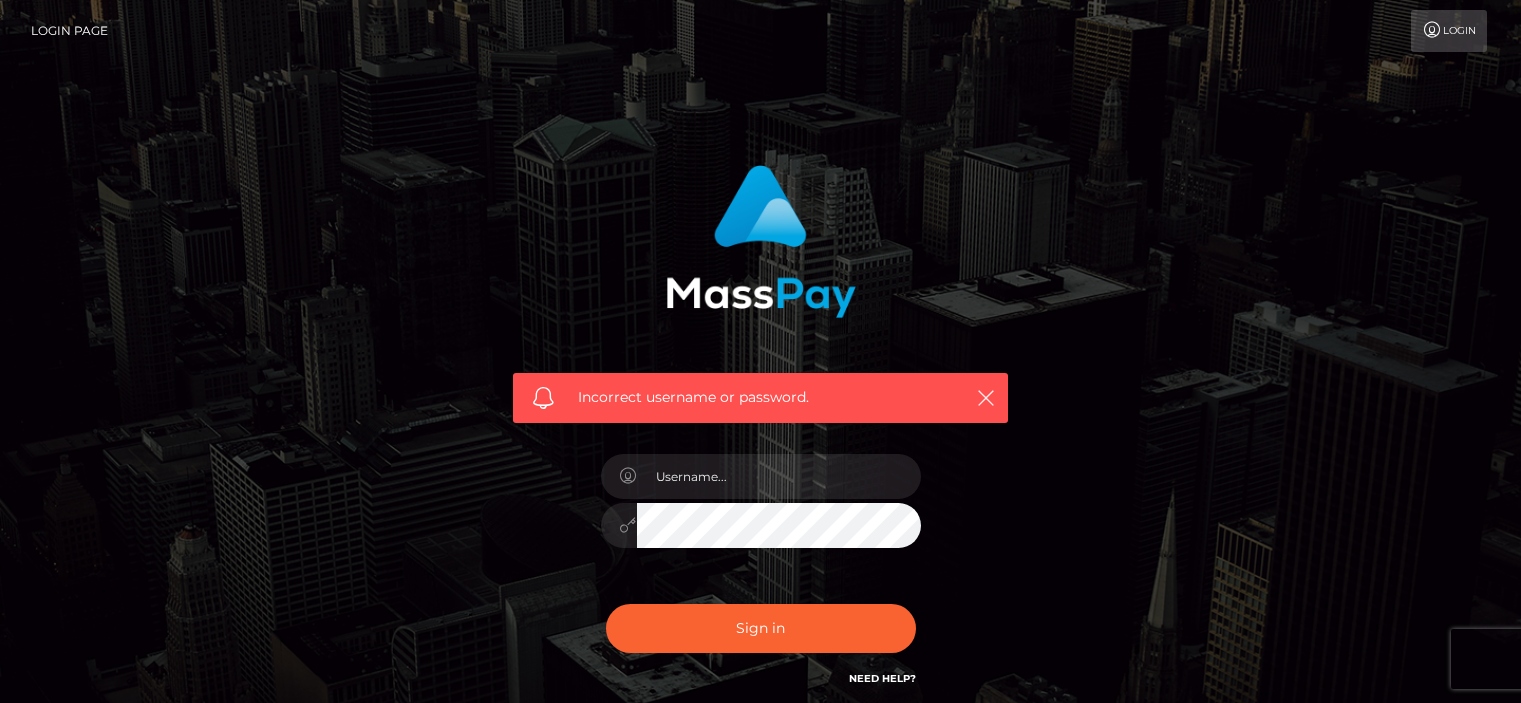 scroll, scrollTop: 0, scrollLeft: 0, axis: both 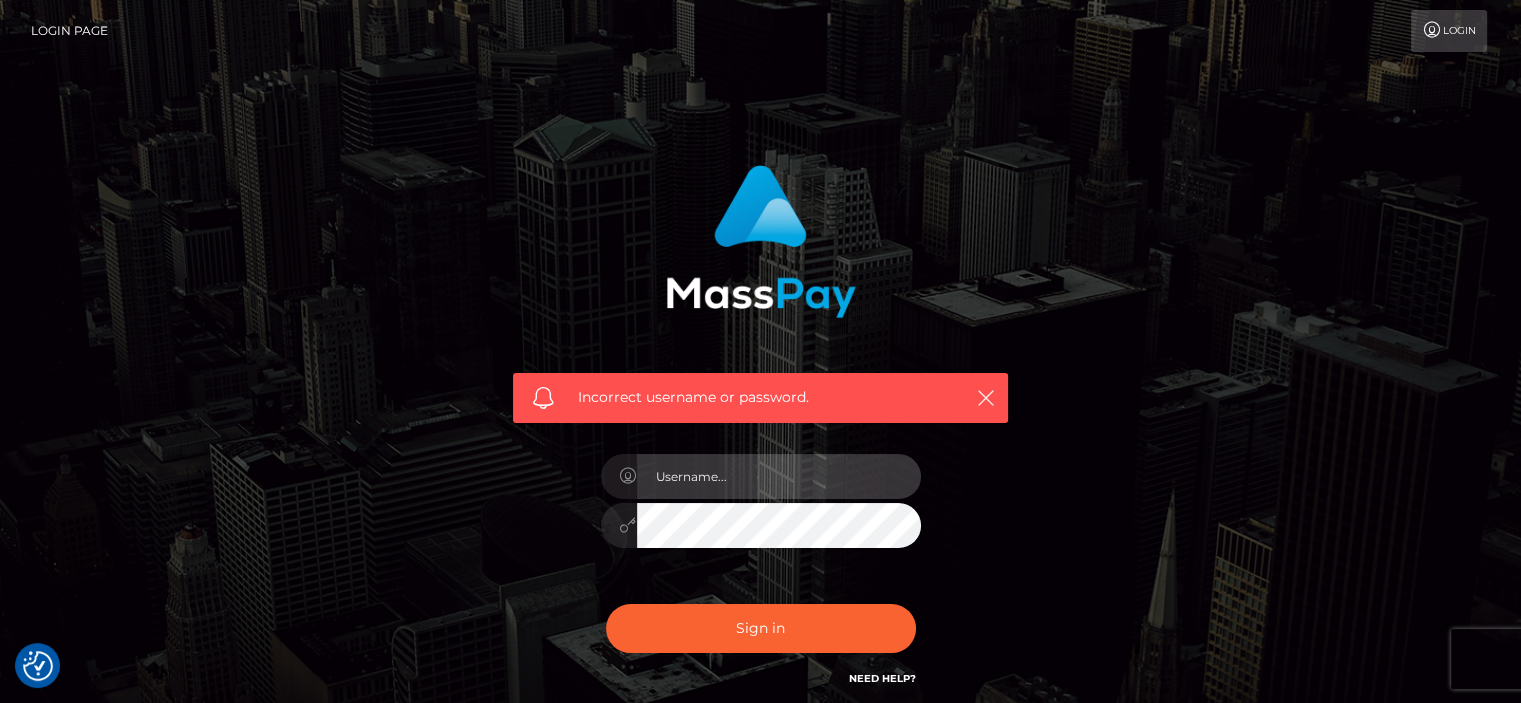 click at bounding box center [779, 476] 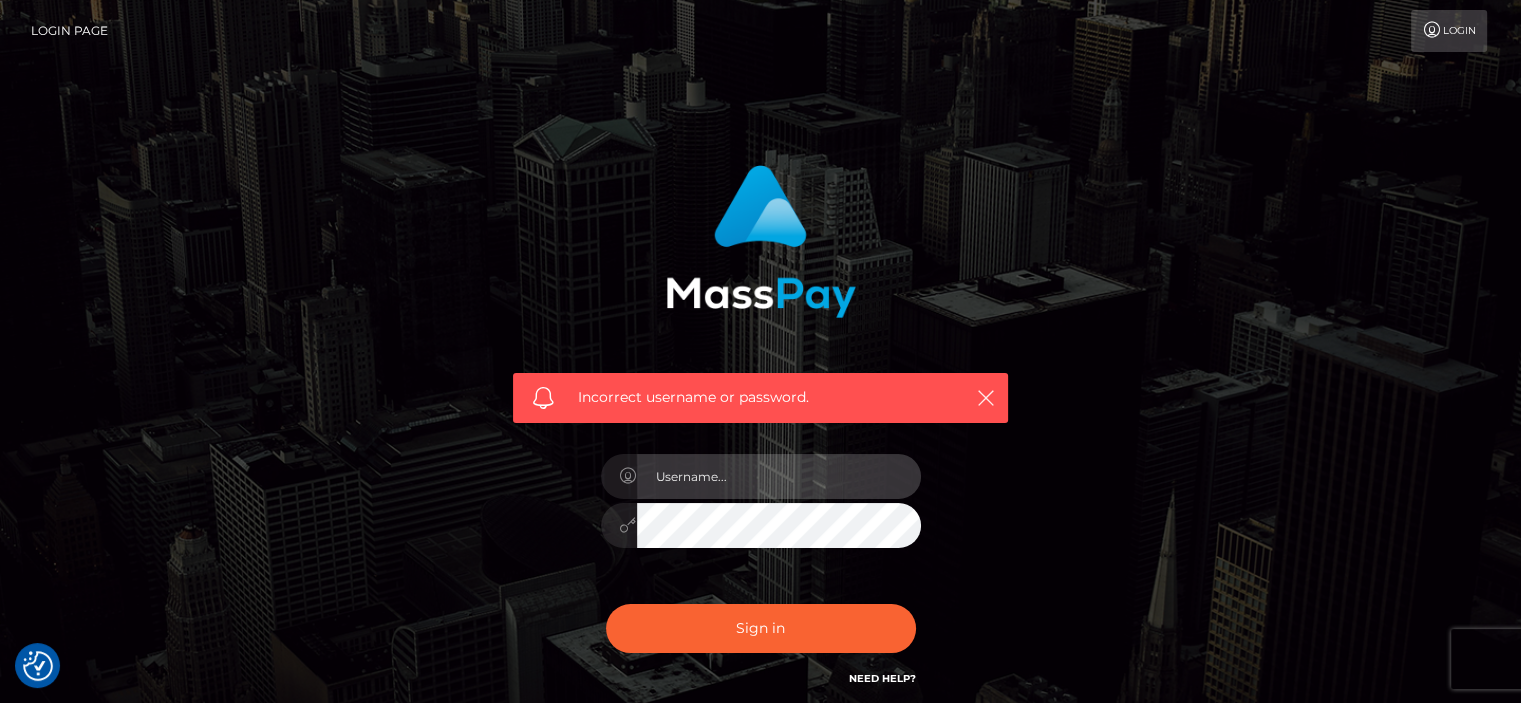 type on "[USERNAME]@[DOMAIN]" 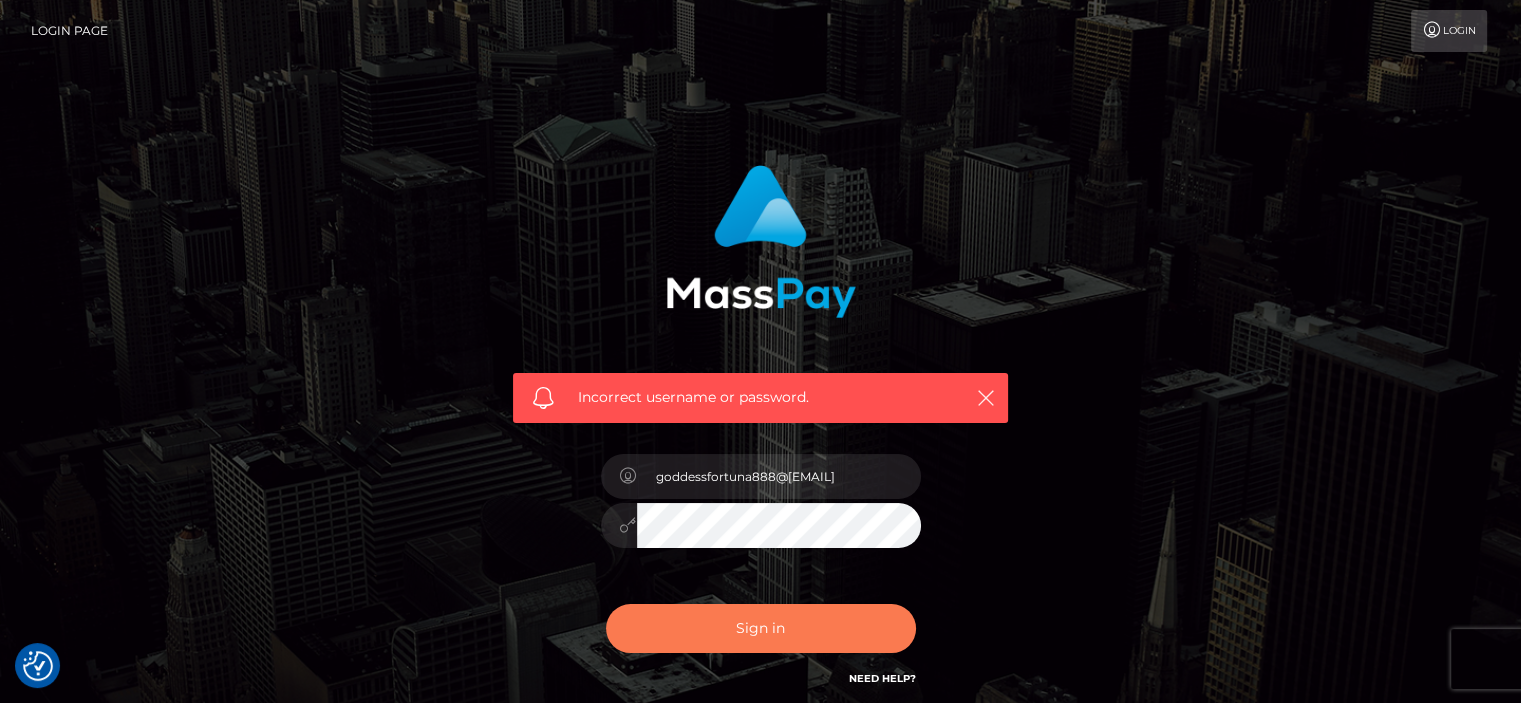 click on "Sign in" at bounding box center (761, 628) 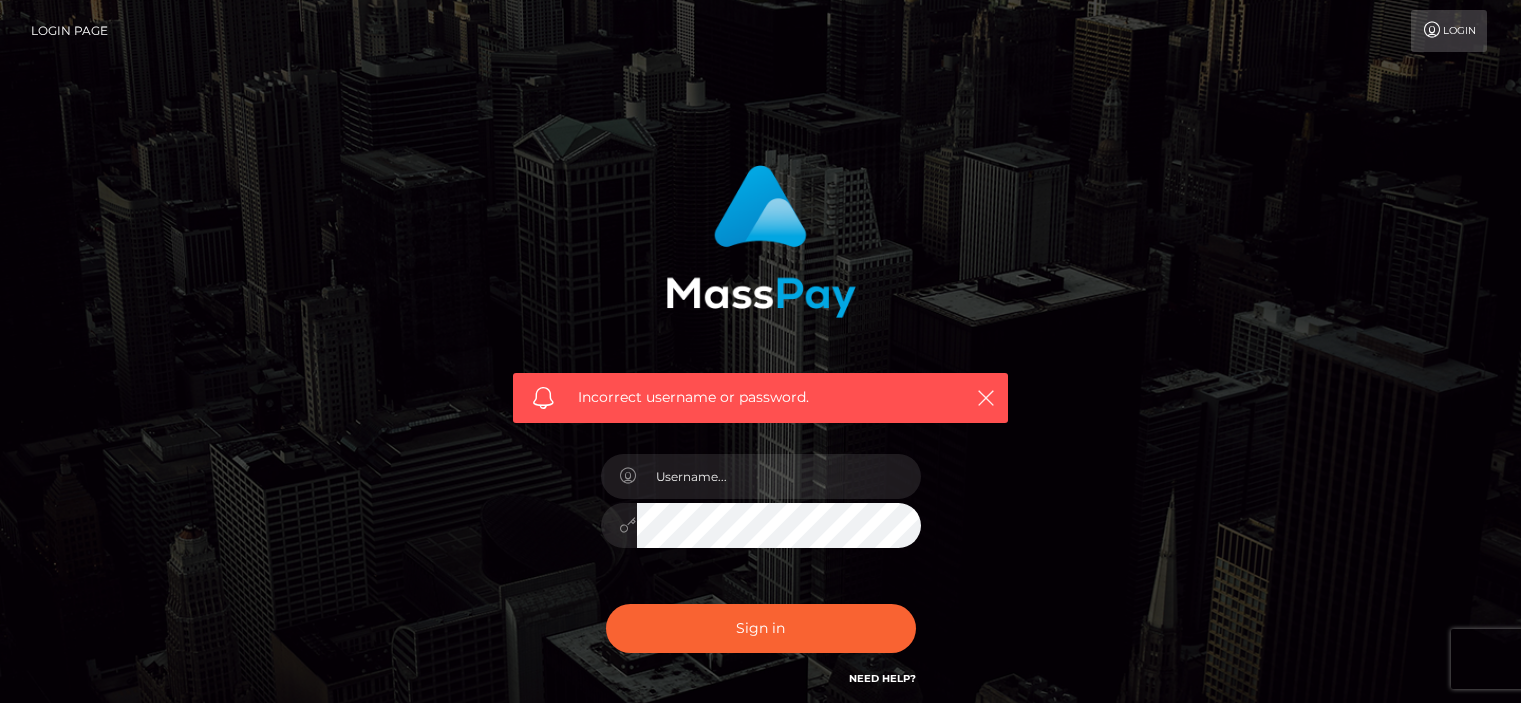 scroll, scrollTop: 0, scrollLeft: 0, axis: both 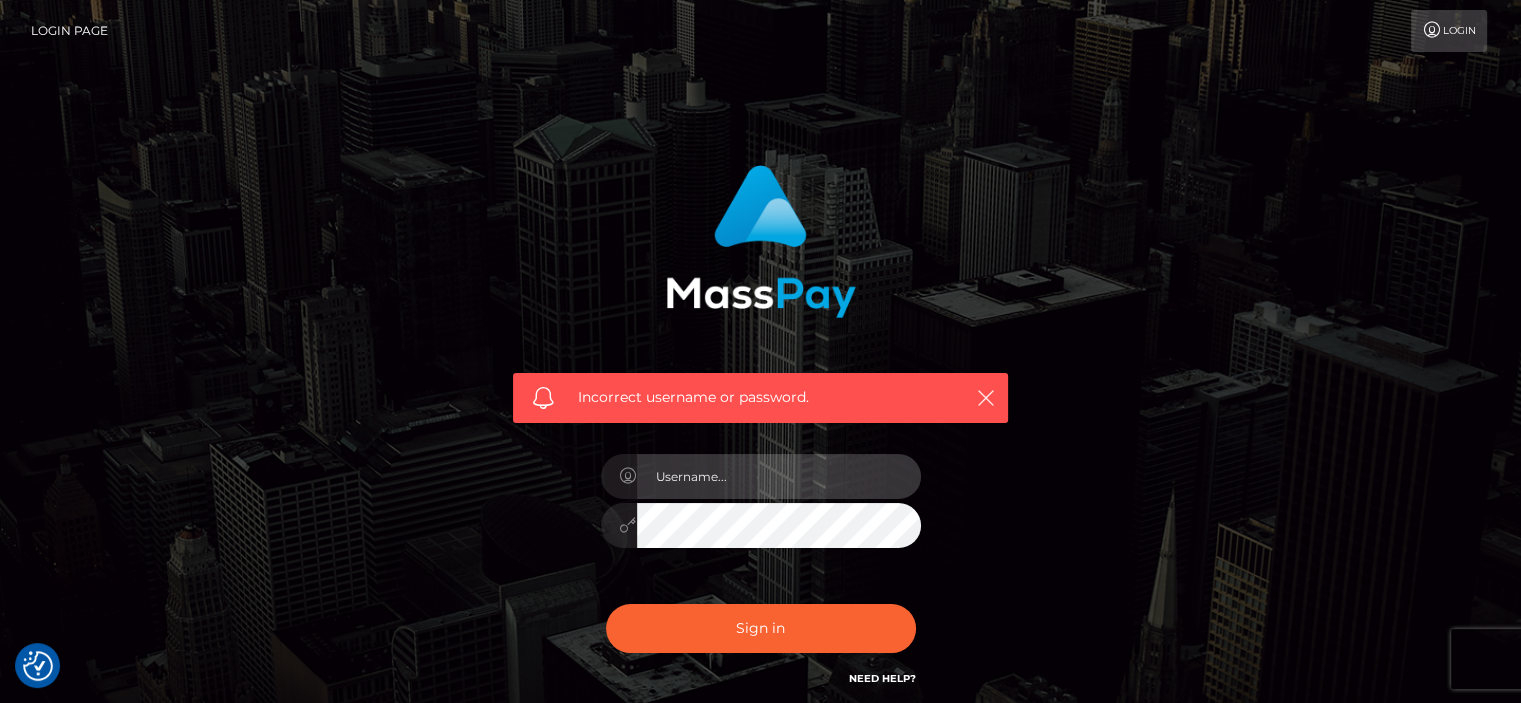 click at bounding box center (779, 476) 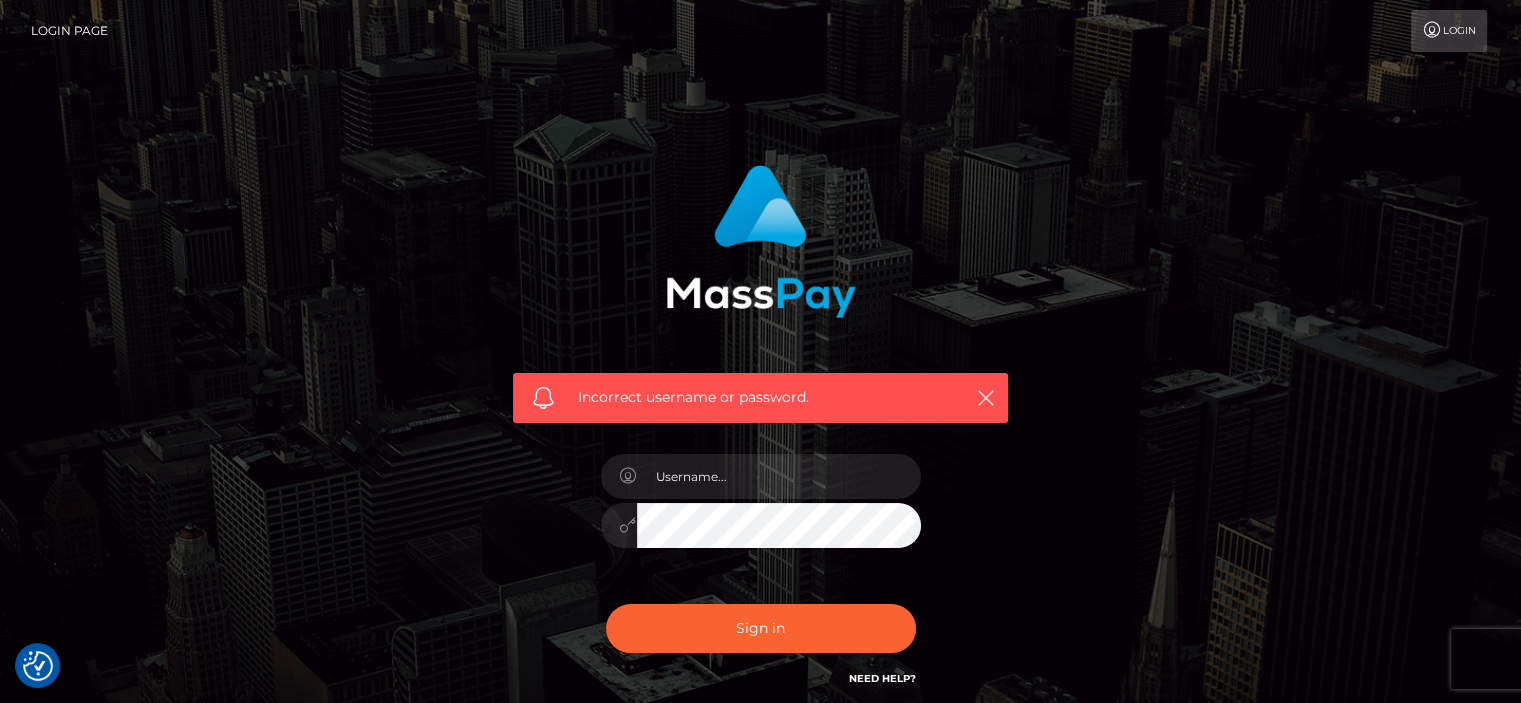 click on "Incorrect username or password." at bounding box center [761, 437] 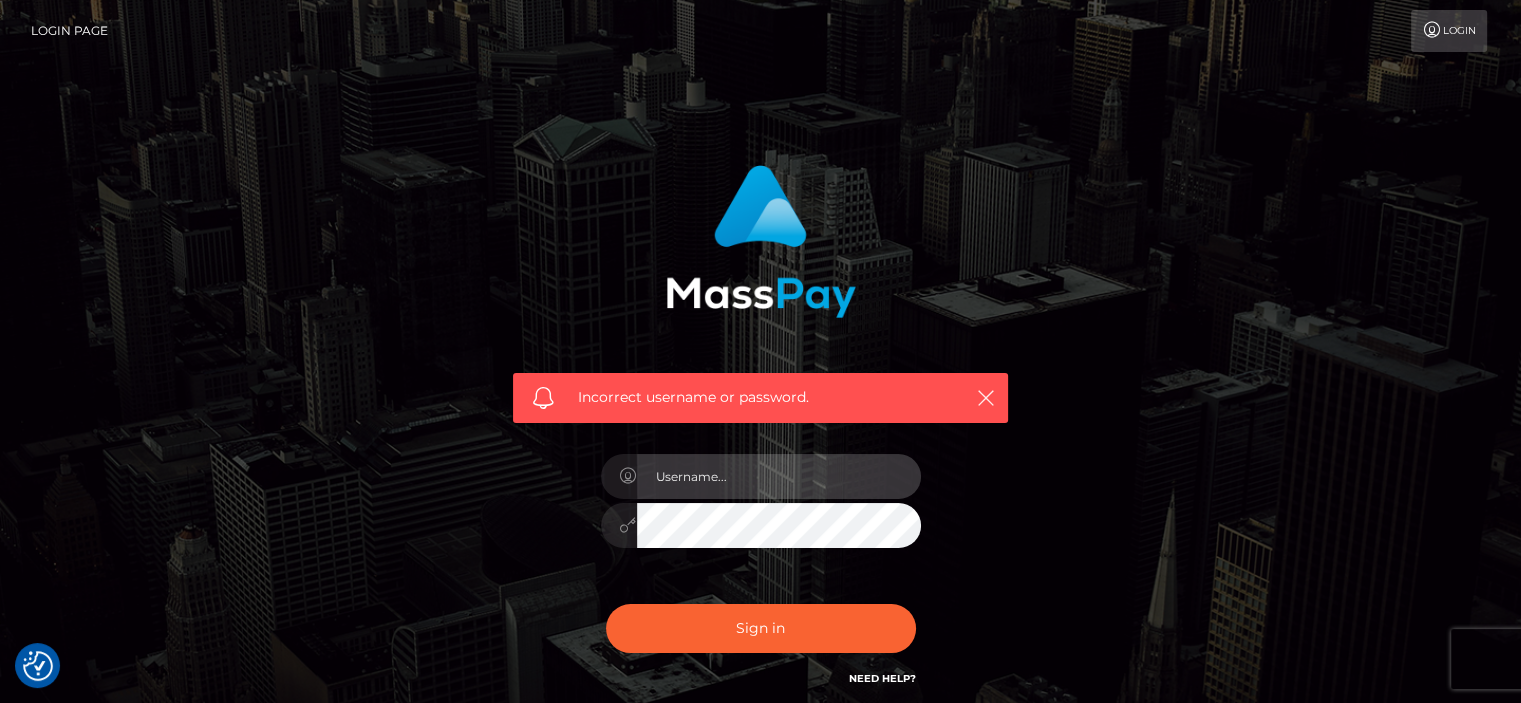 type on "goddessfortuna888@[EMAIL]" 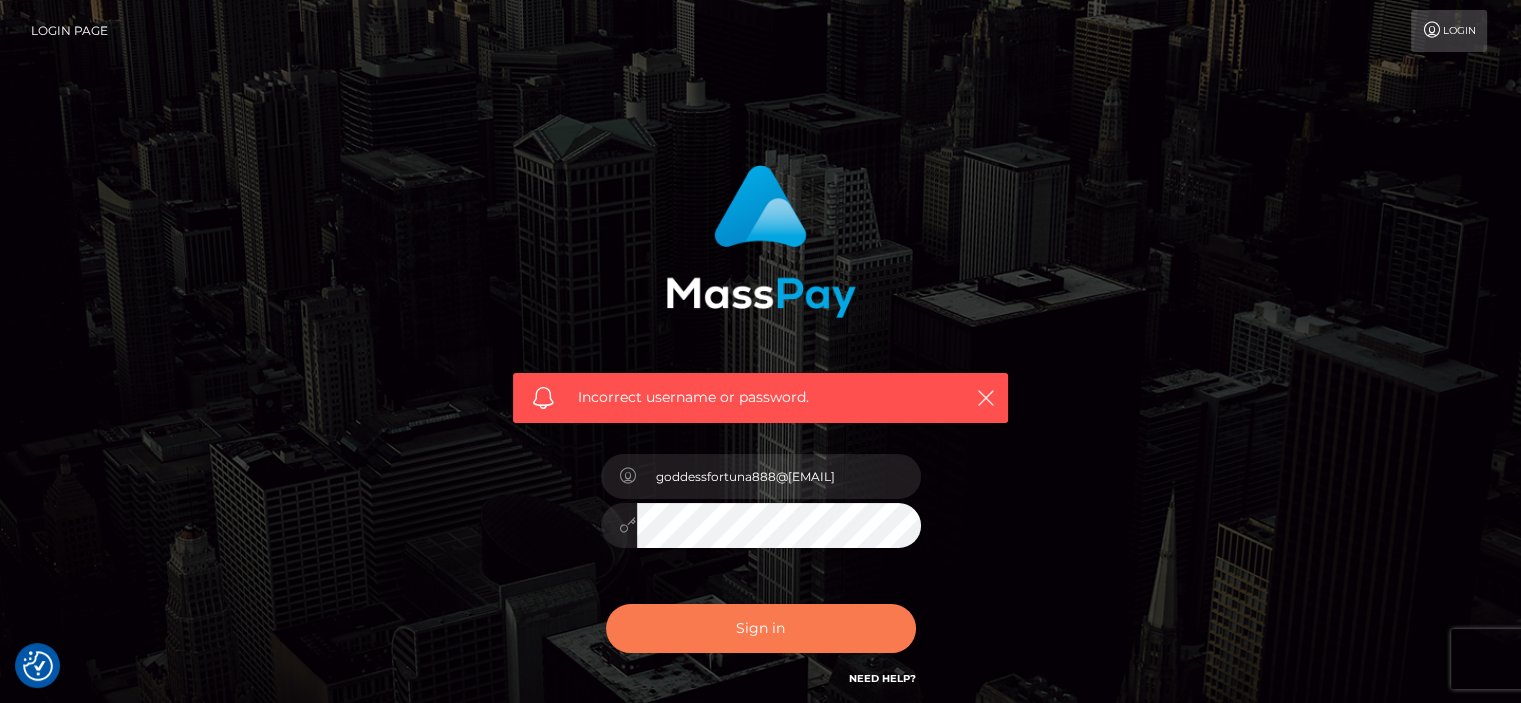 click on "Sign in" at bounding box center [761, 628] 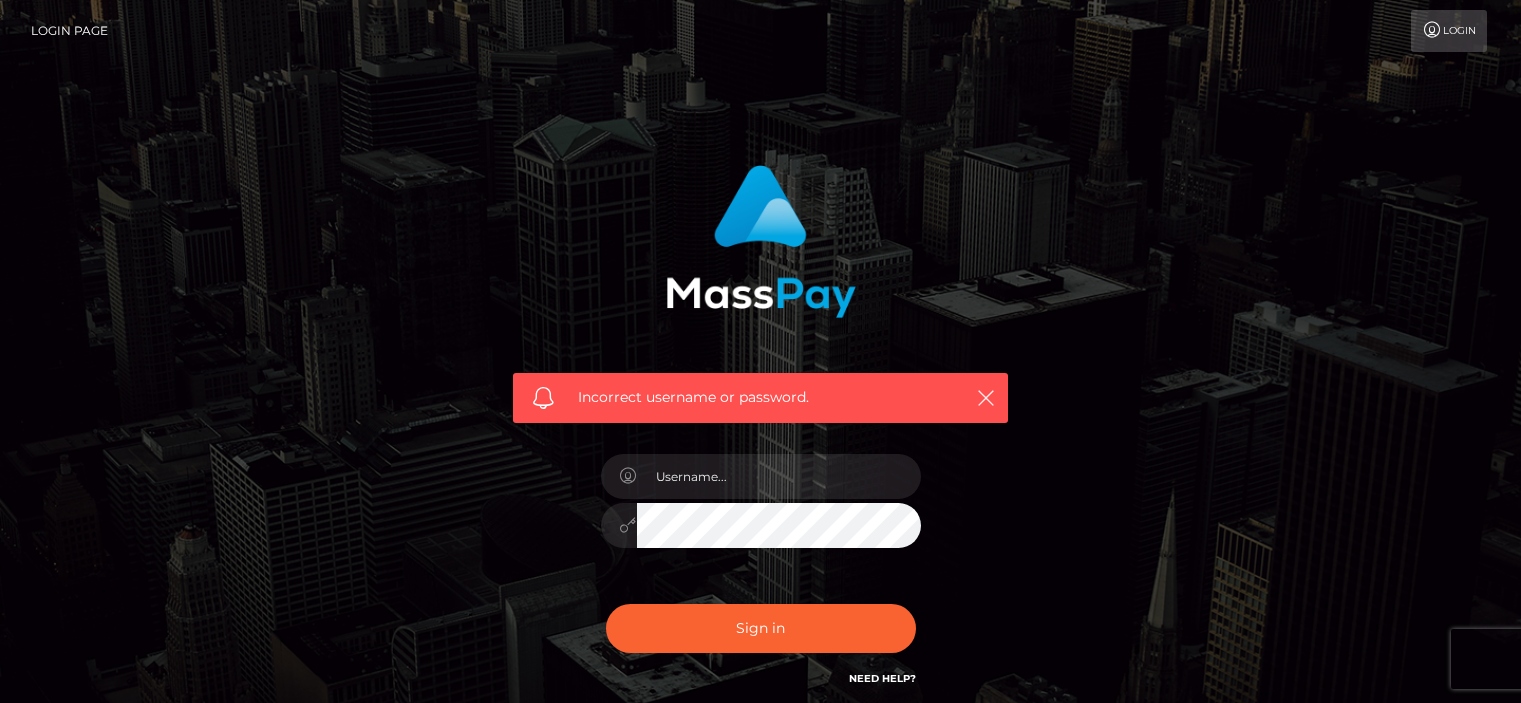 scroll, scrollTop: 0, scrollLeft: 0, axis: both 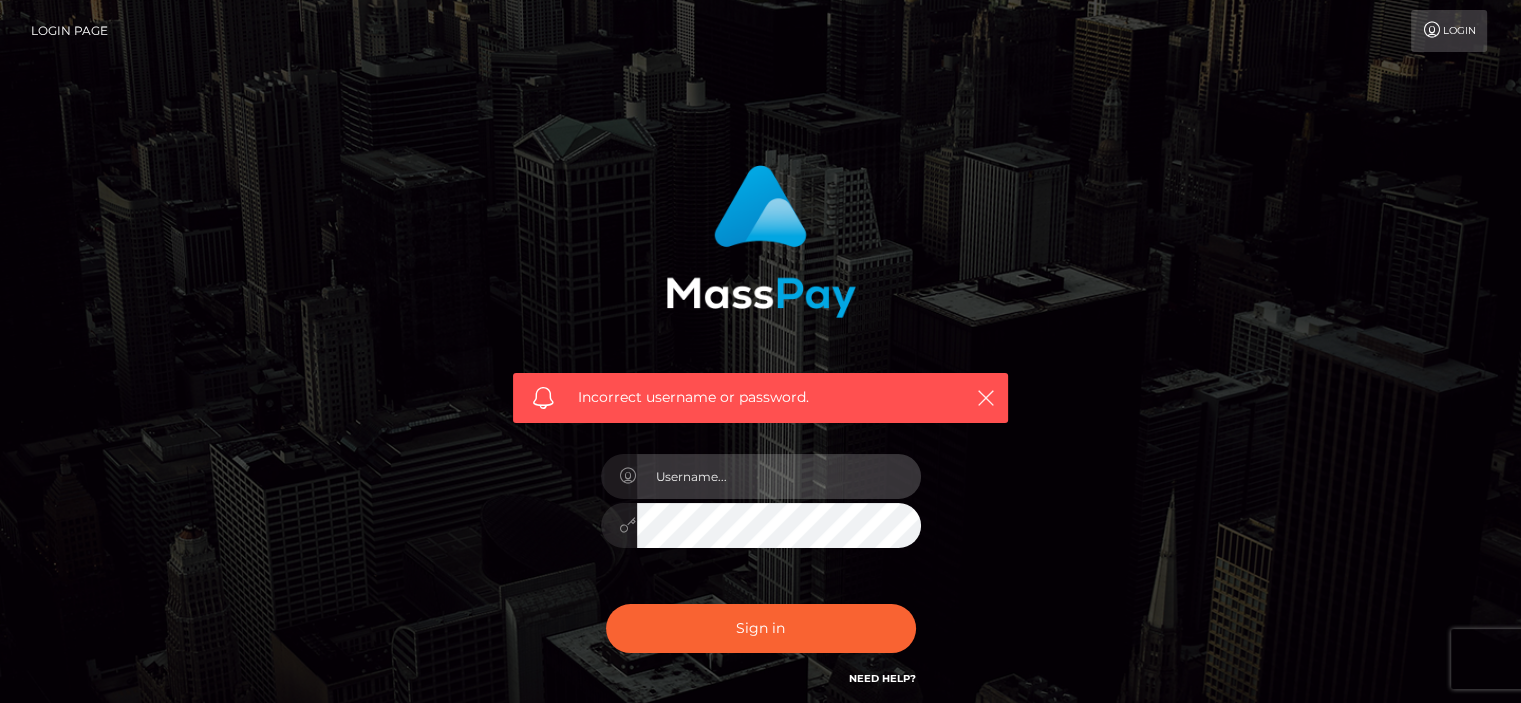 type on "goddessfortuna888@[EMAIL]" 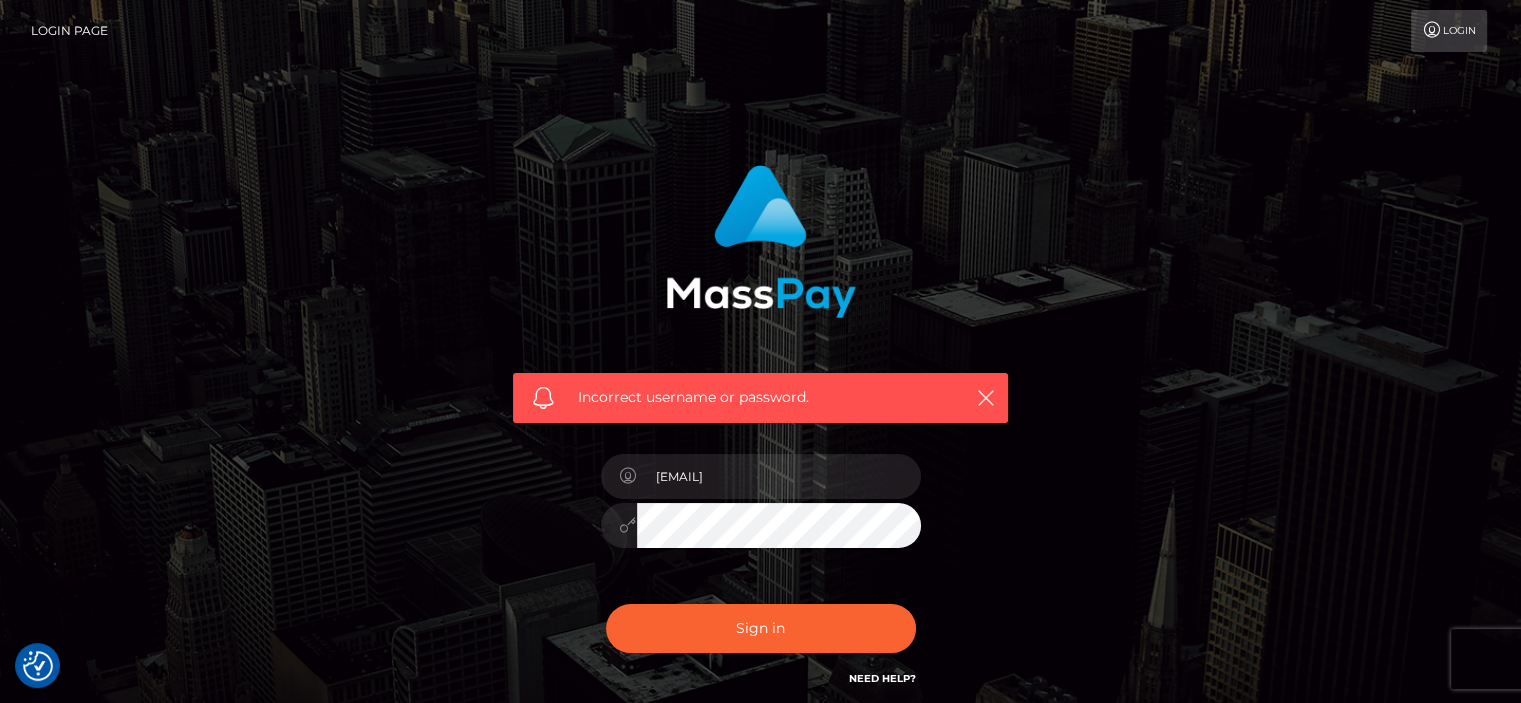 click on "Sign in" at bounding box center [761, 628] 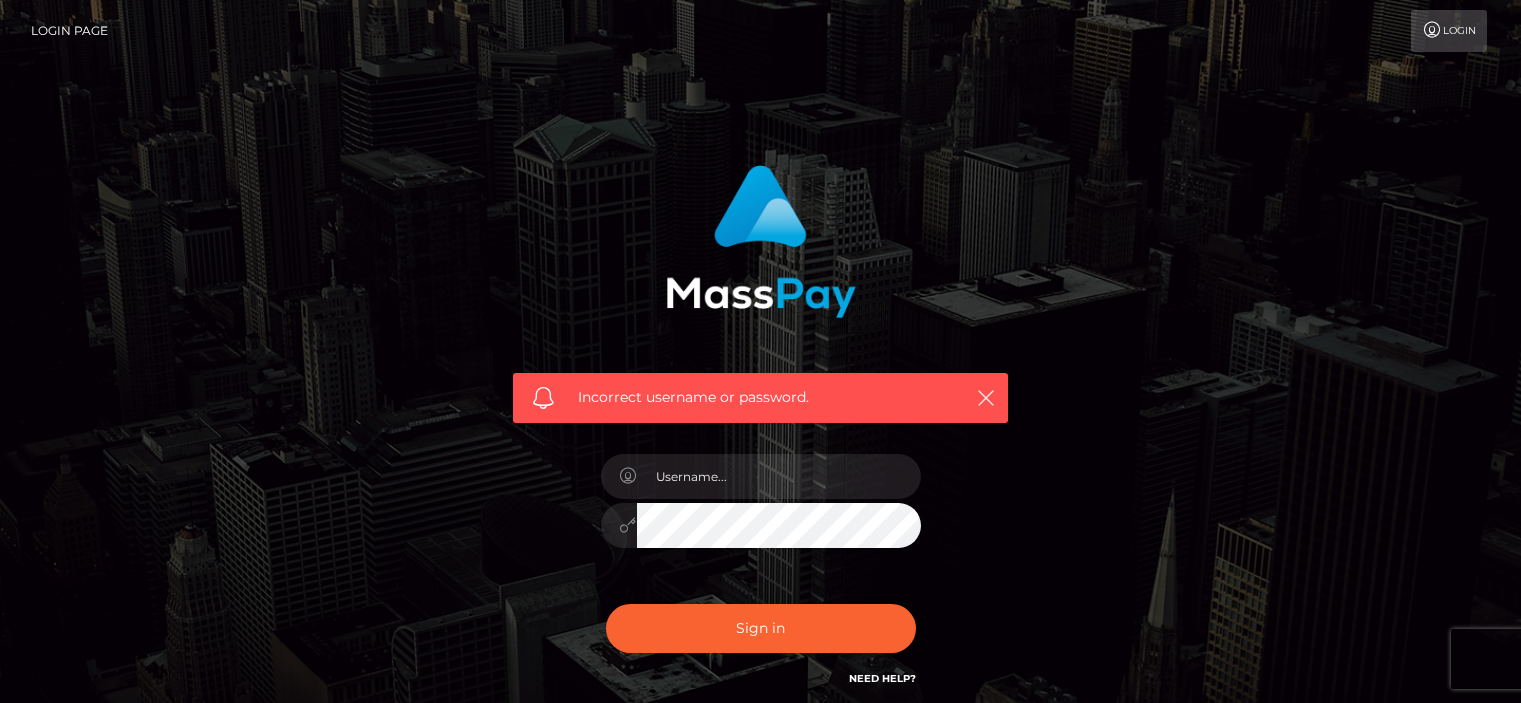 scroll, scrollTop: 0, scrollLeft: 0, axis: both 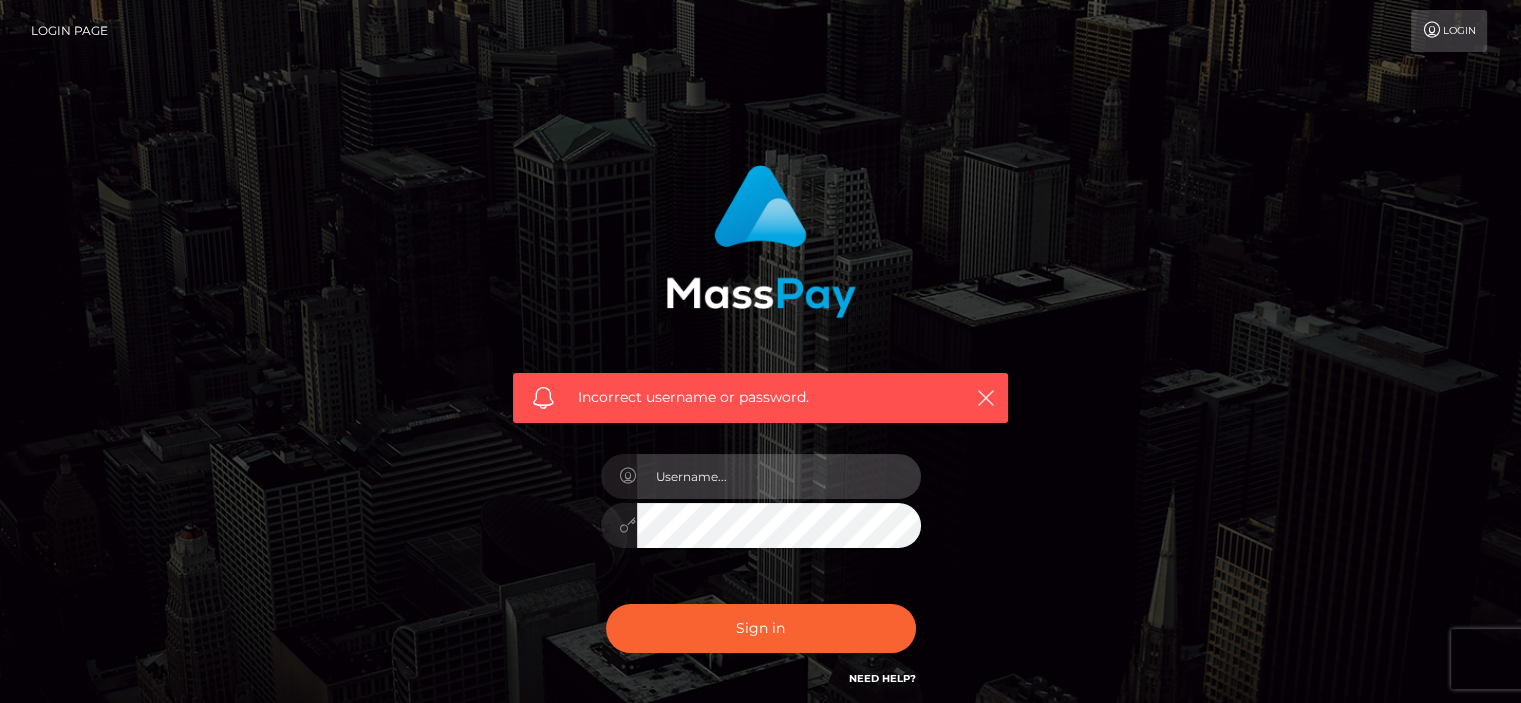 type on "[USERNAME]@[DOMAIN]" 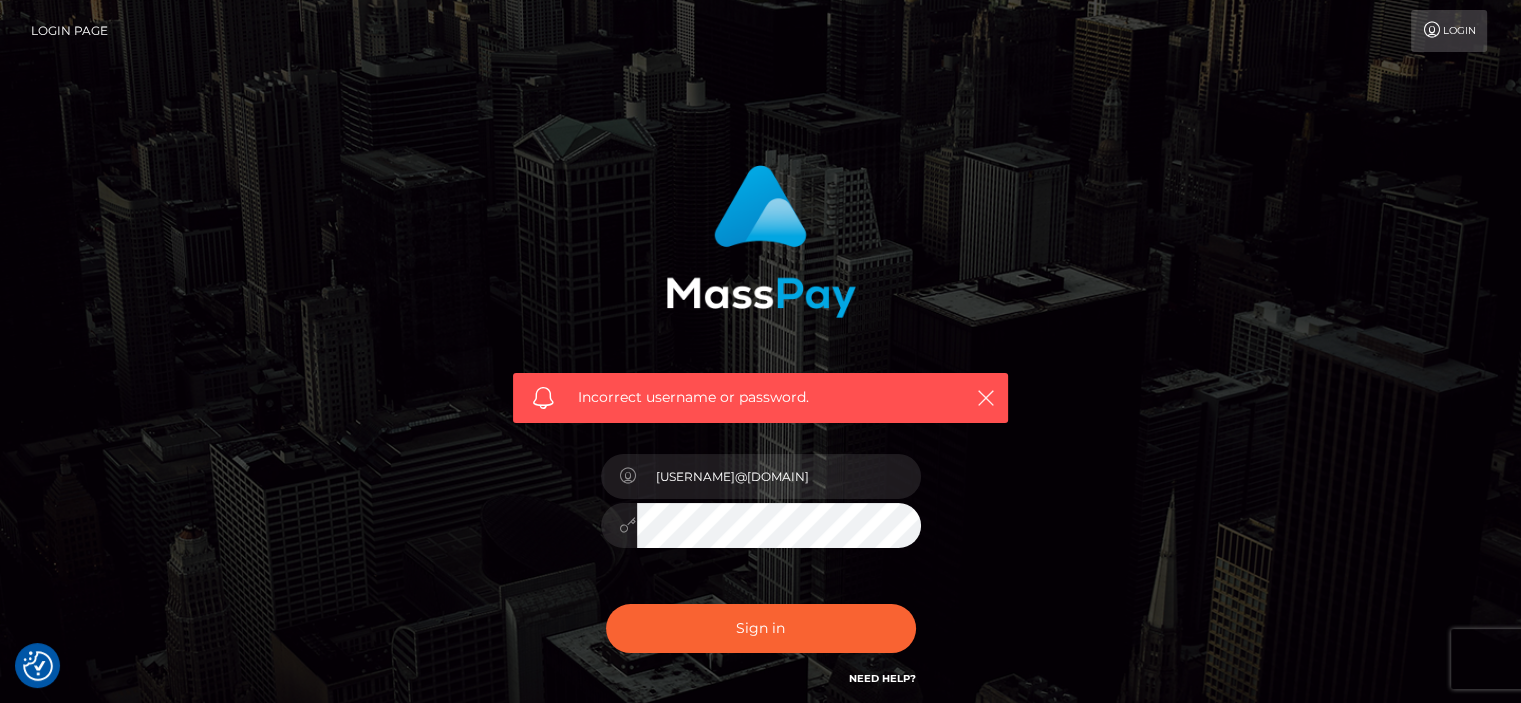 click on "Incorrect username or password.
goddessfortuna888@proton.me" at bounding box center (761, 437) 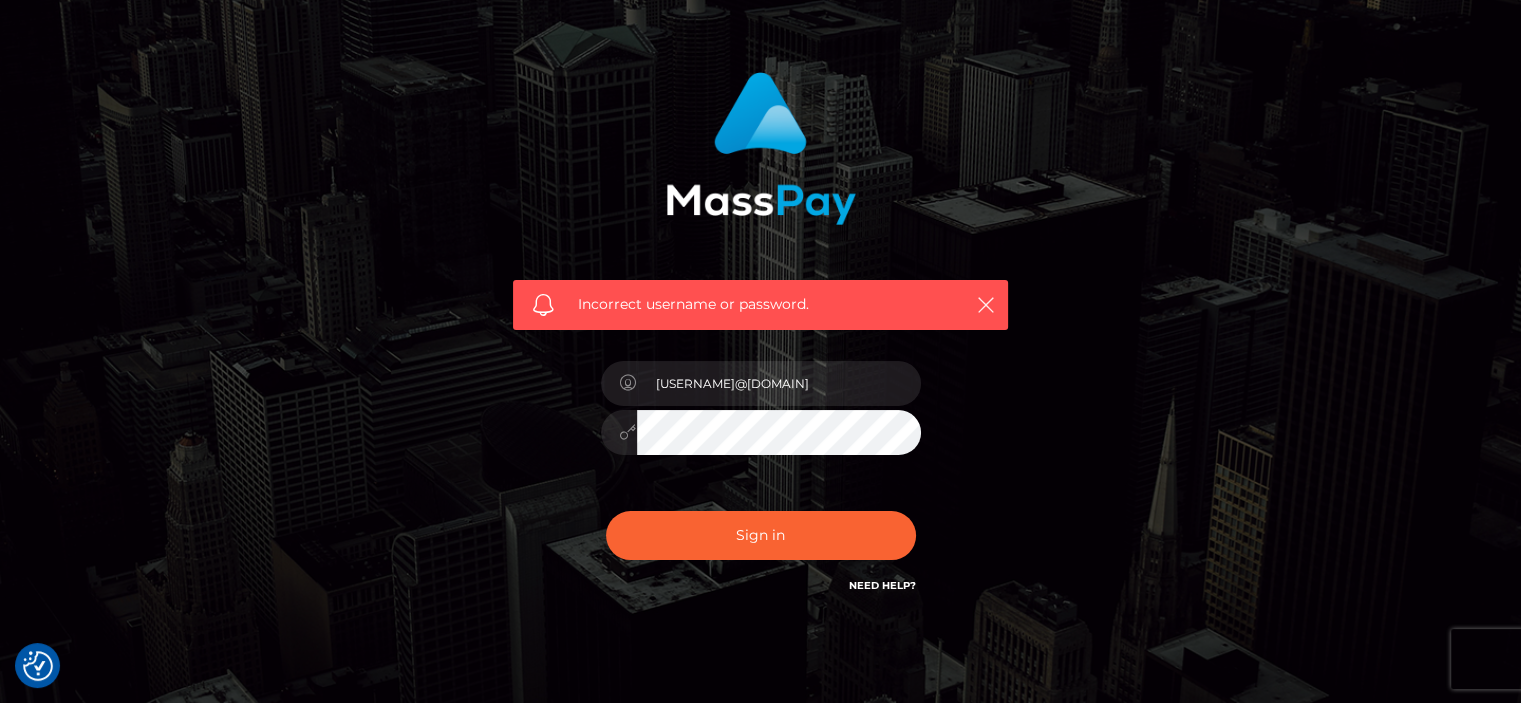 scroll, scrollTop: 171, scrollLeft: 0, axis: vertical 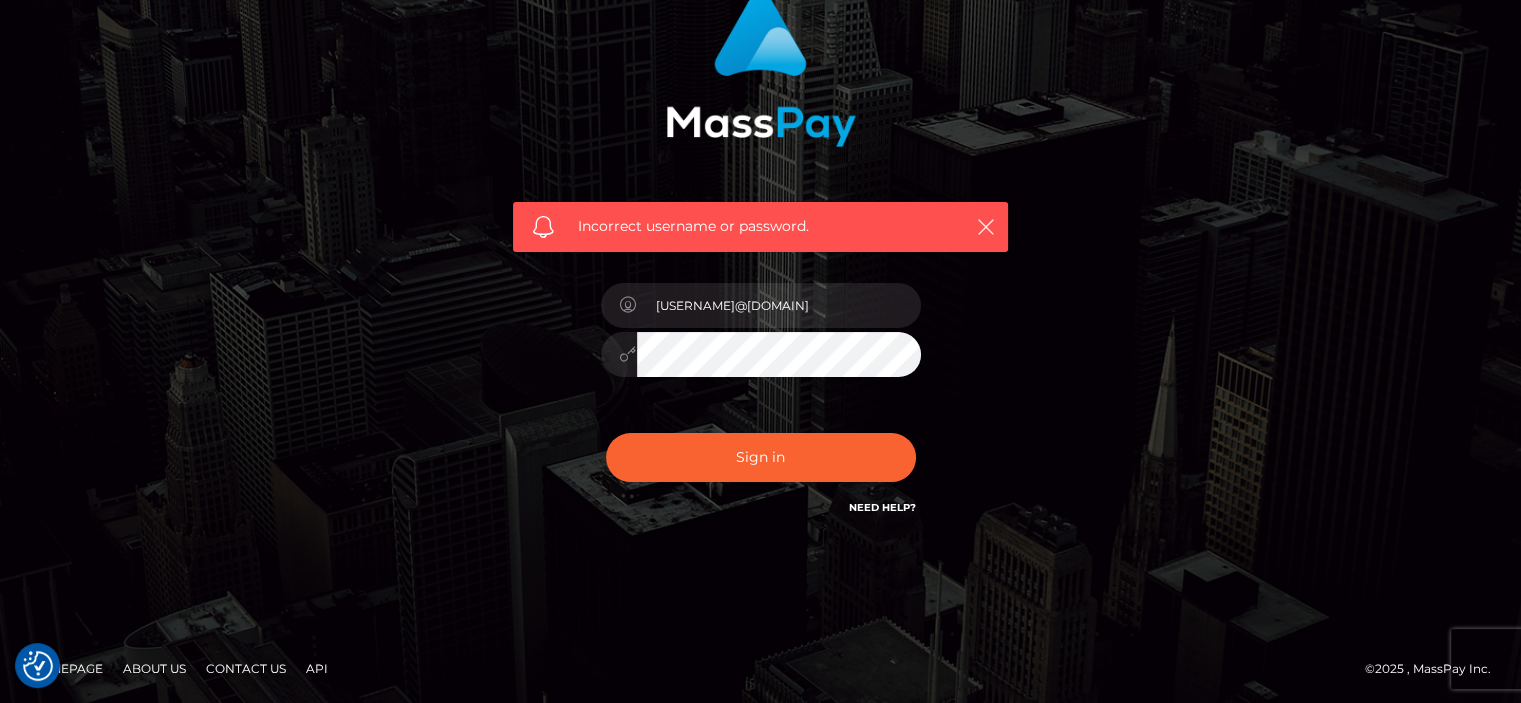click on "Need
Help?" at bounding box center [882, 507] 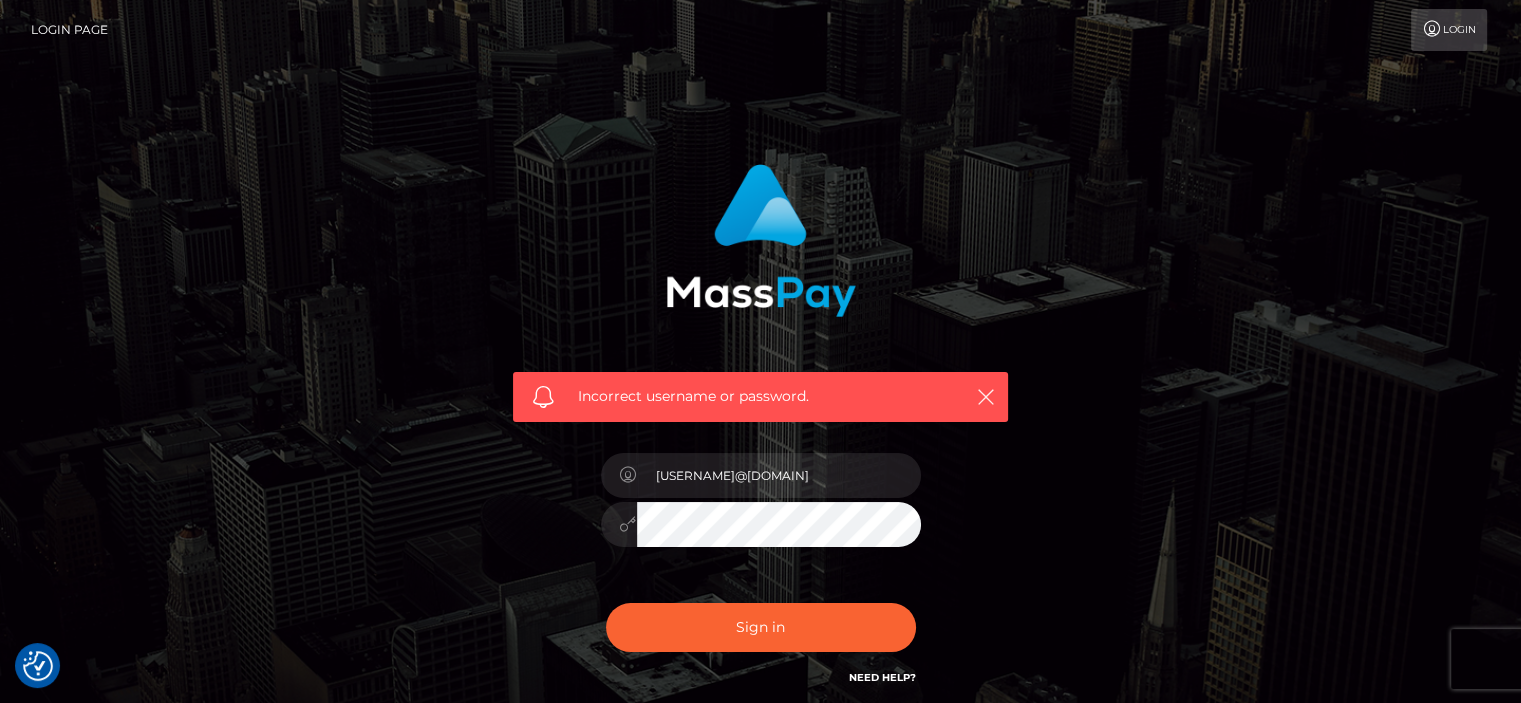 scroll, scrollTop: 0, scrollLeft: 0, axis: both 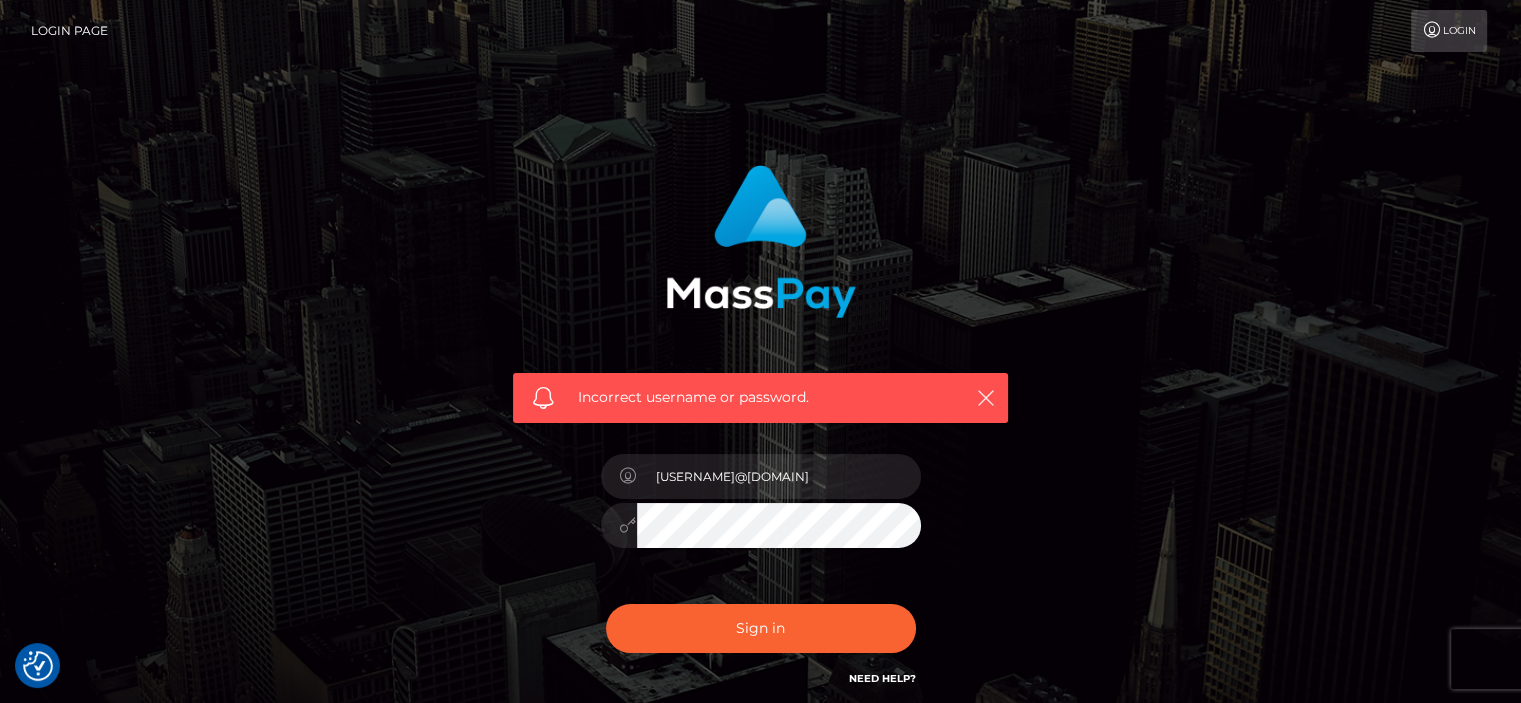 click on "Login" at bounding box center [1449, 31] 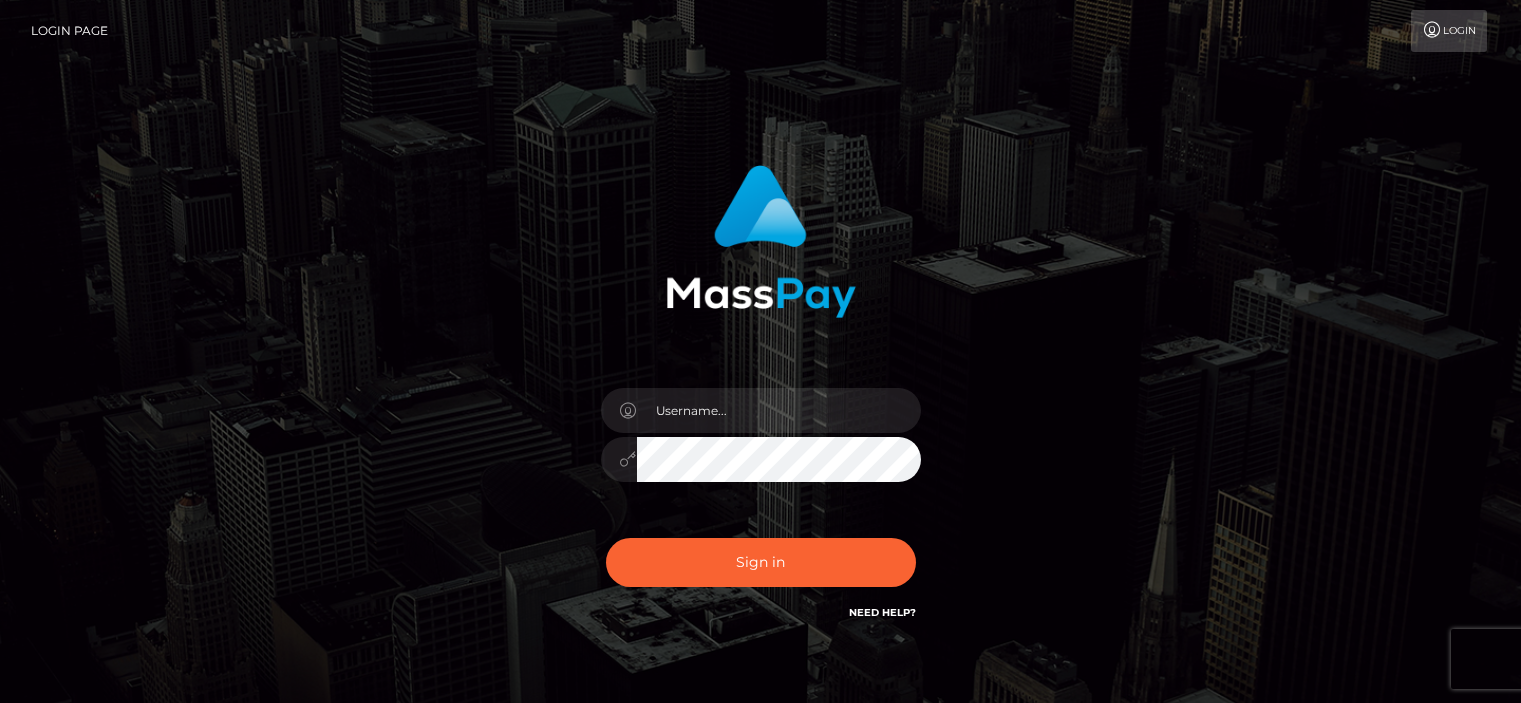 scroll, scrollTop: 0, scrollLeft: 0, axis: both 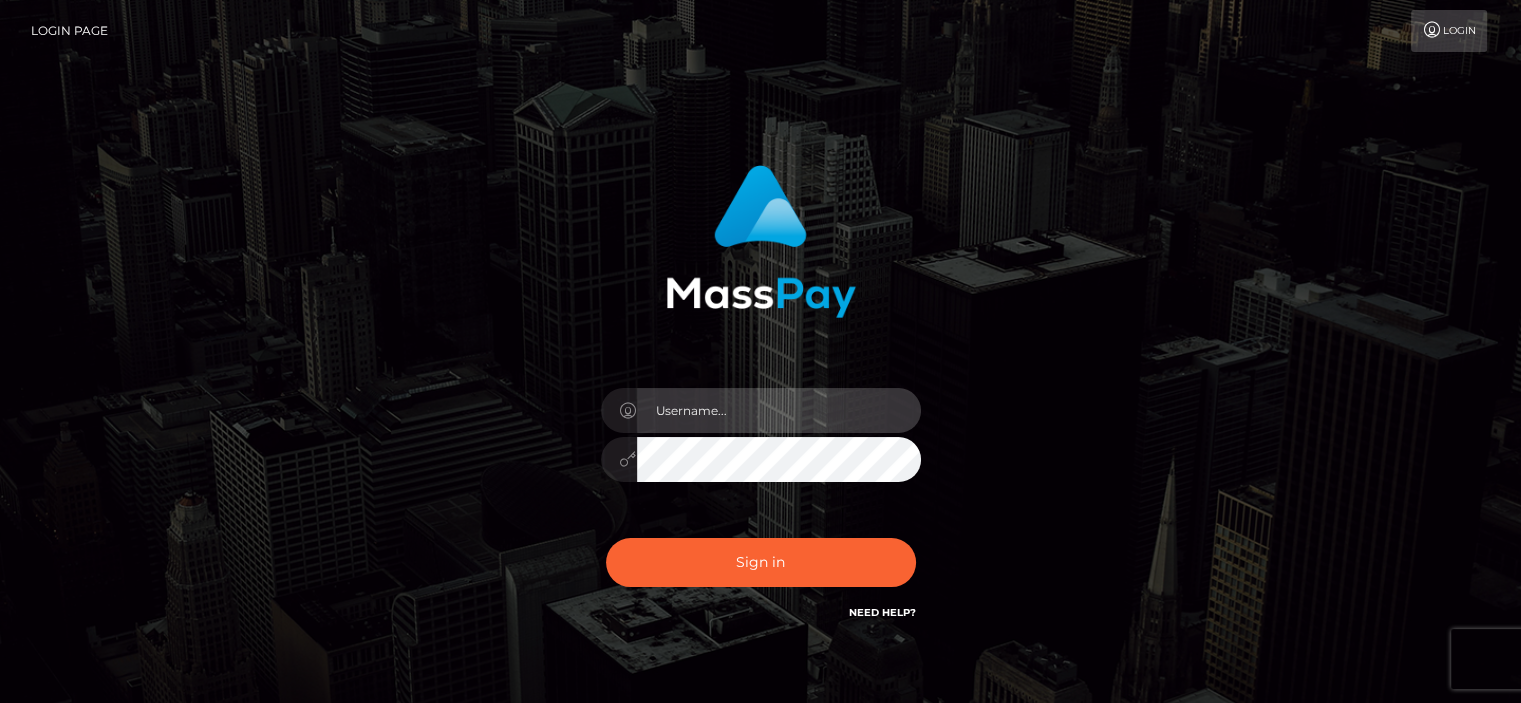 type on "[EMAIL]" 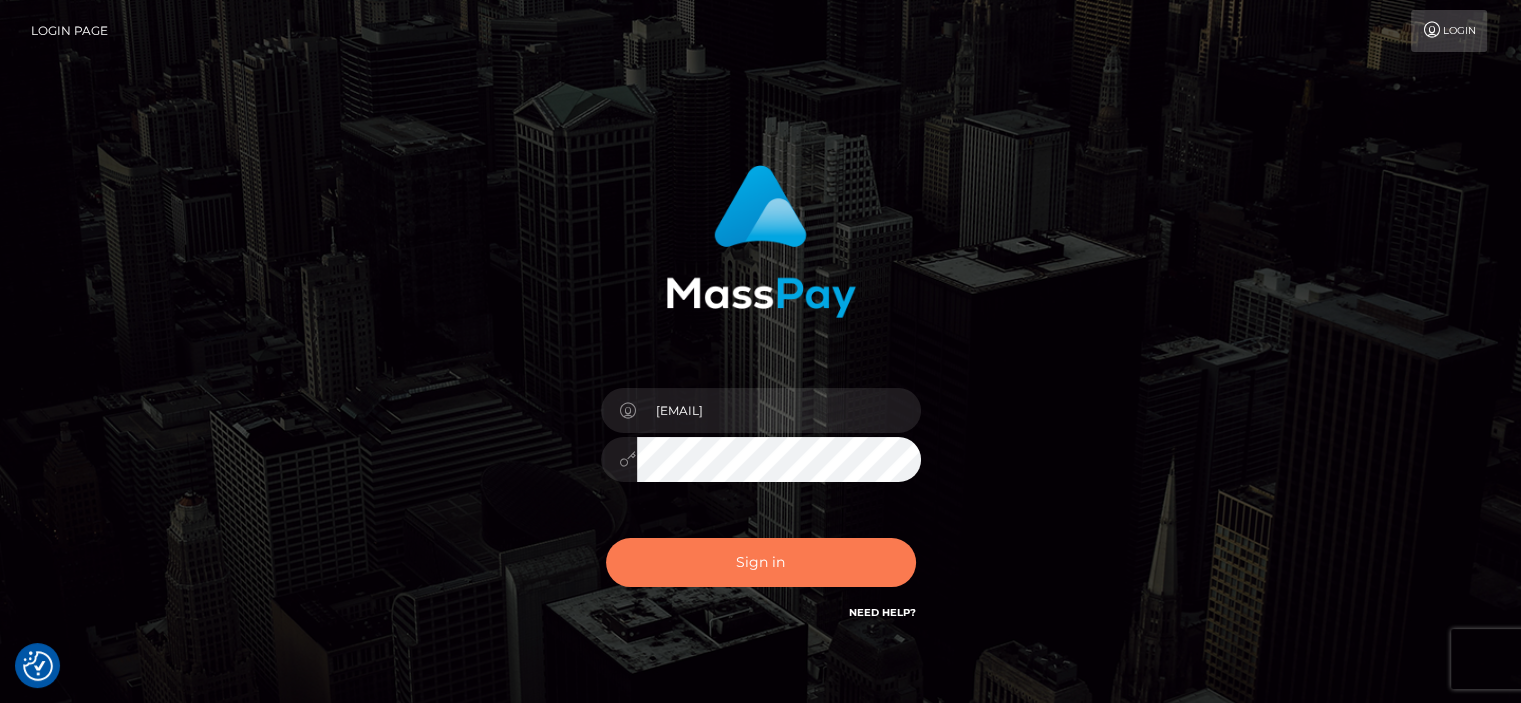click on "Sign in" at bounding box center (761, 562) 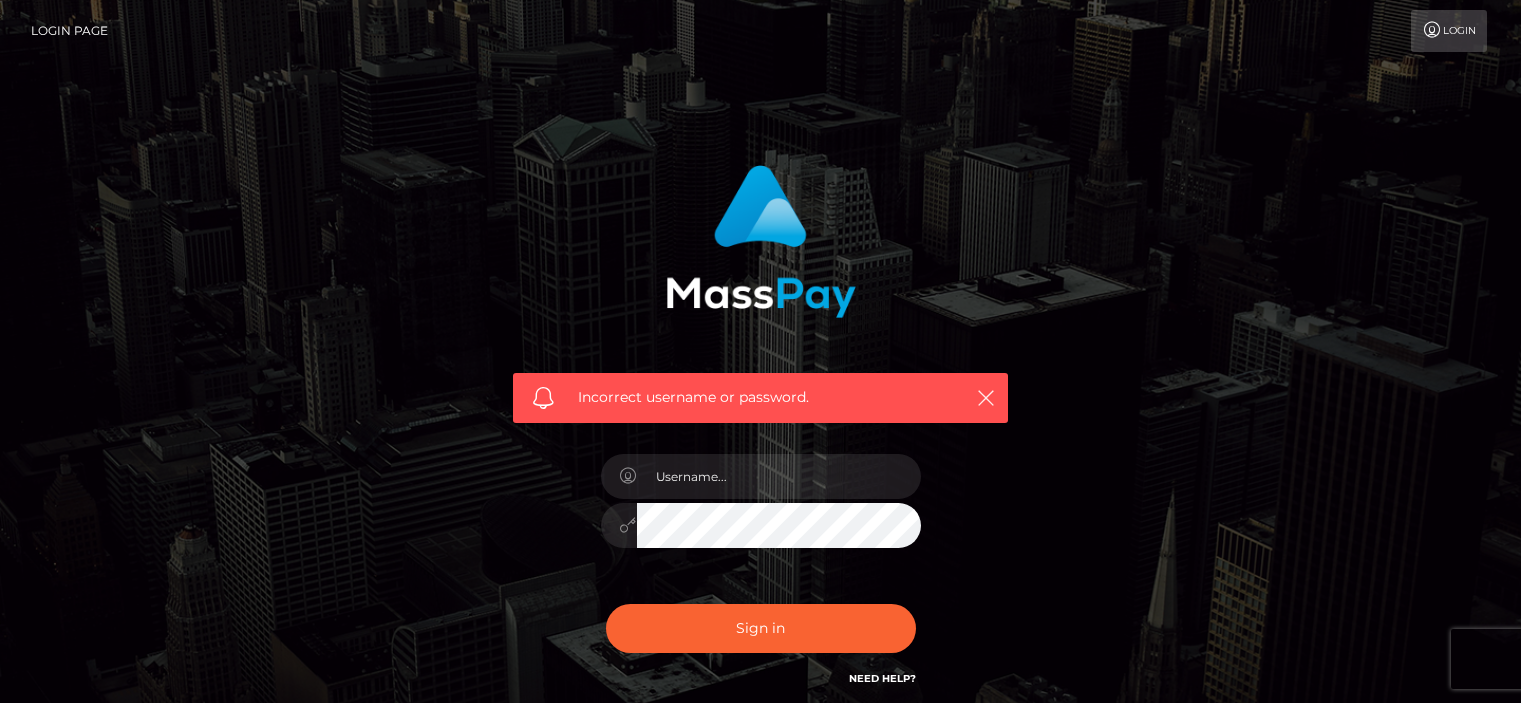 scroll, scrollTop: 0, scrollLeft: 0, axis: both 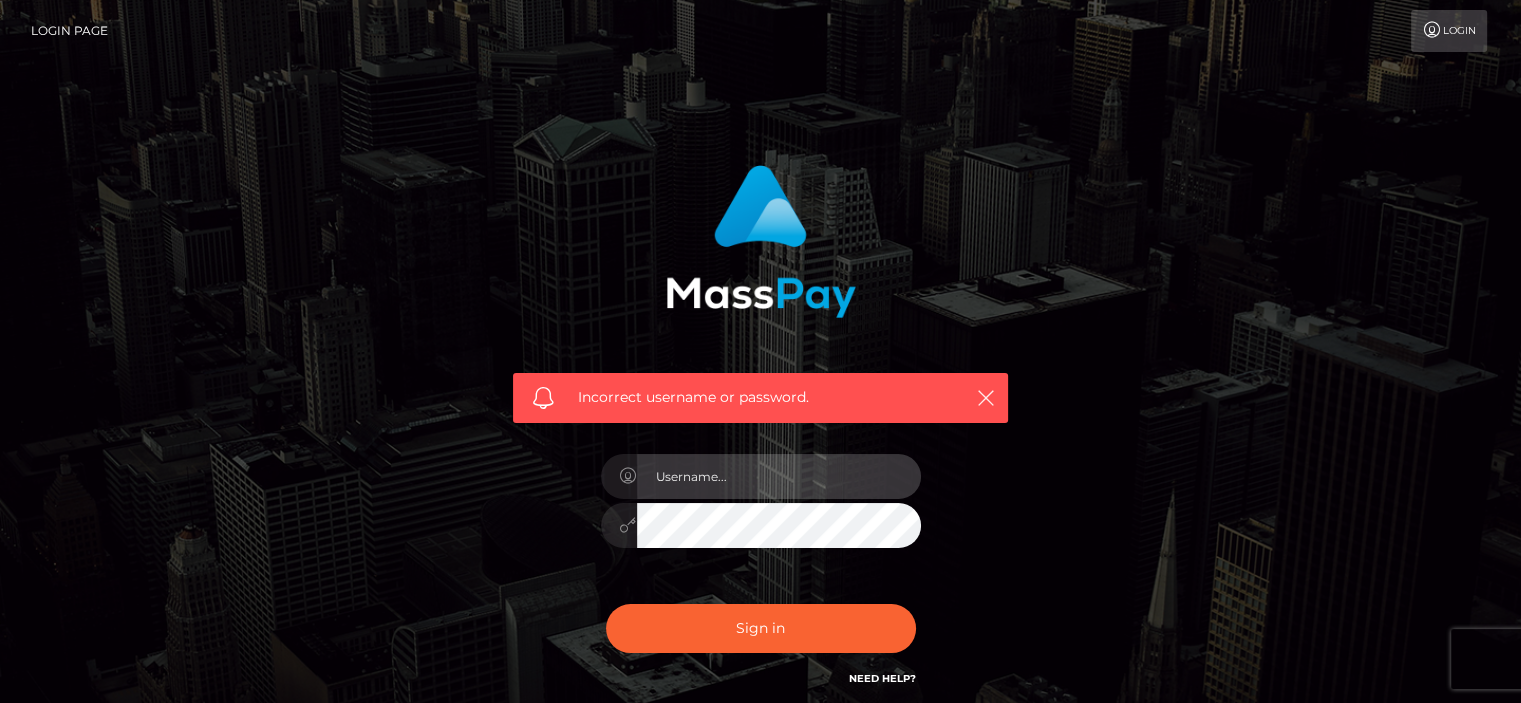 type on "[USERNAME]@[DOMAIN]" 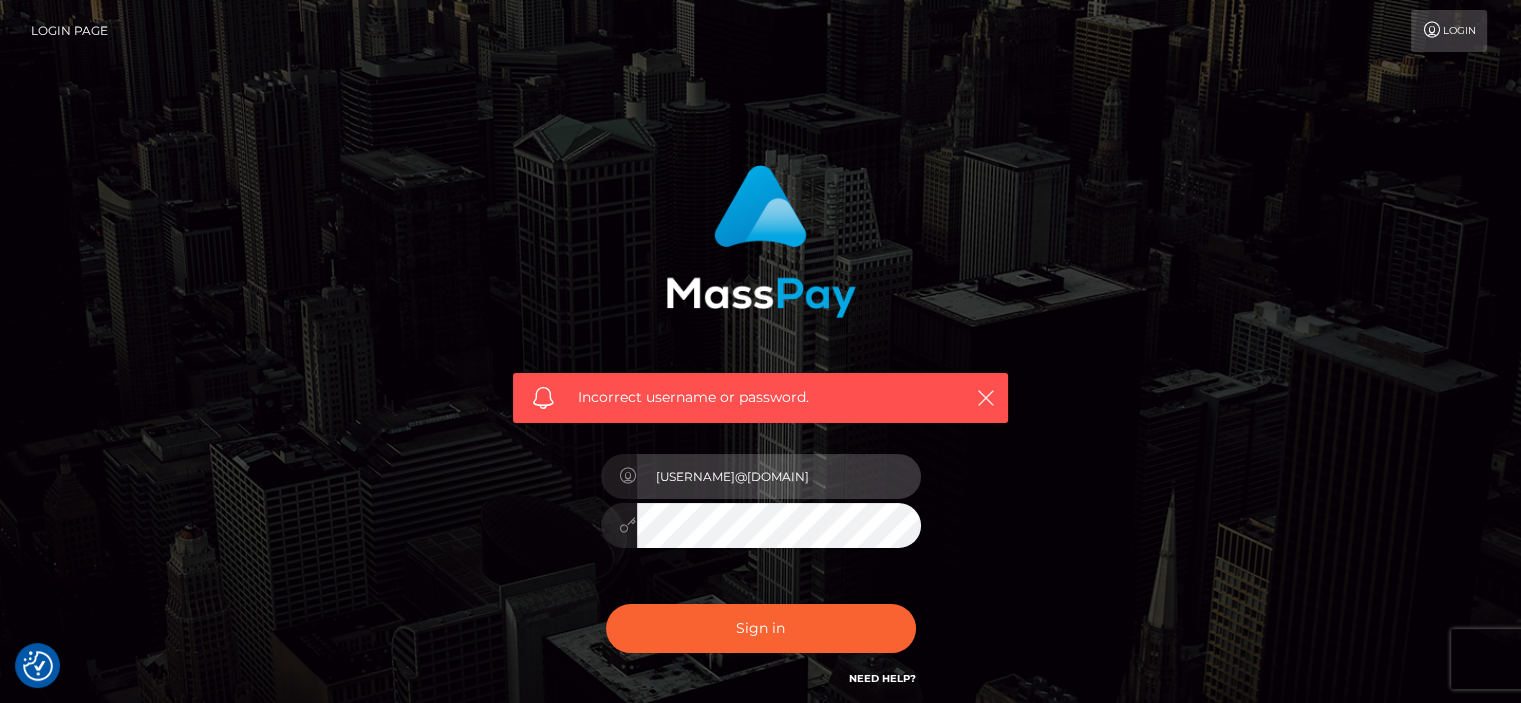 click at bounding box center (921, 503) 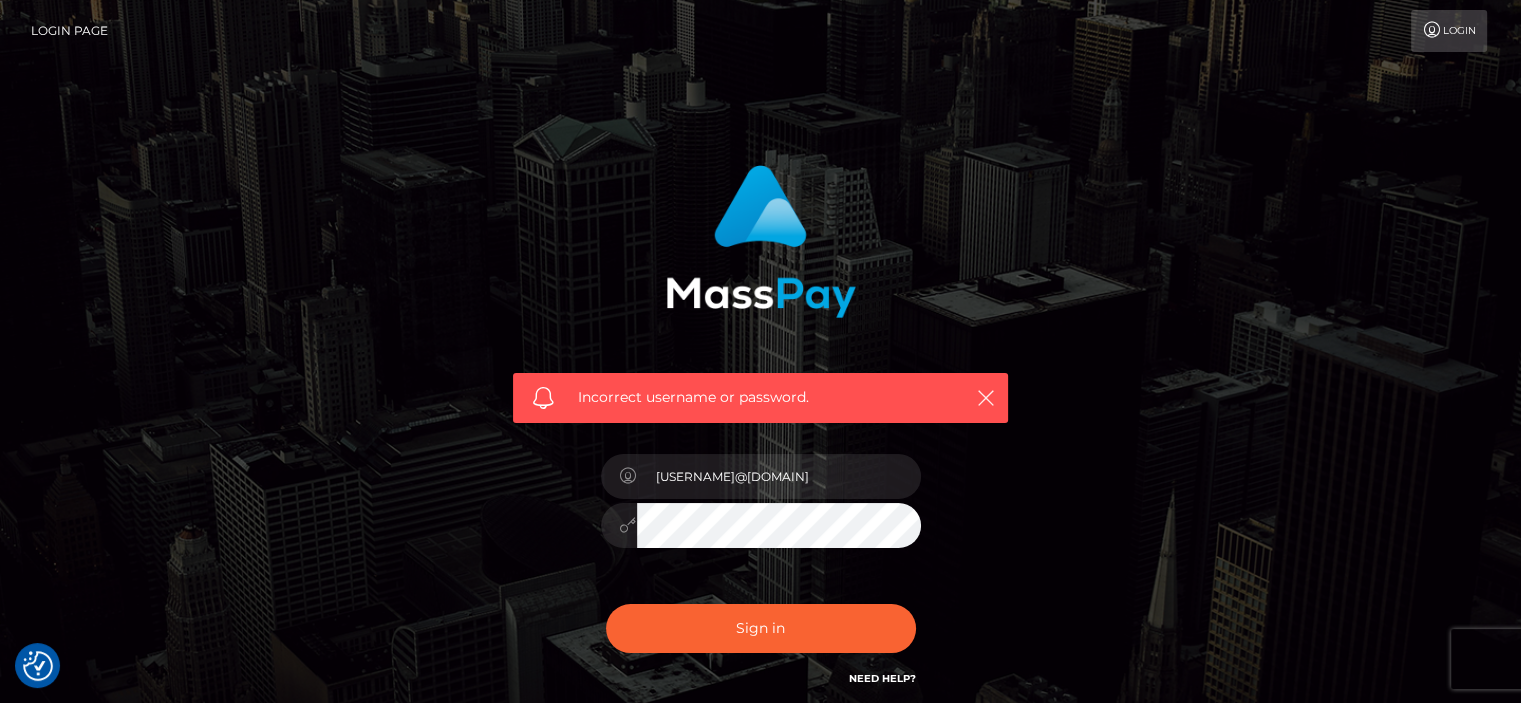 click at bounding box center (628, 525) 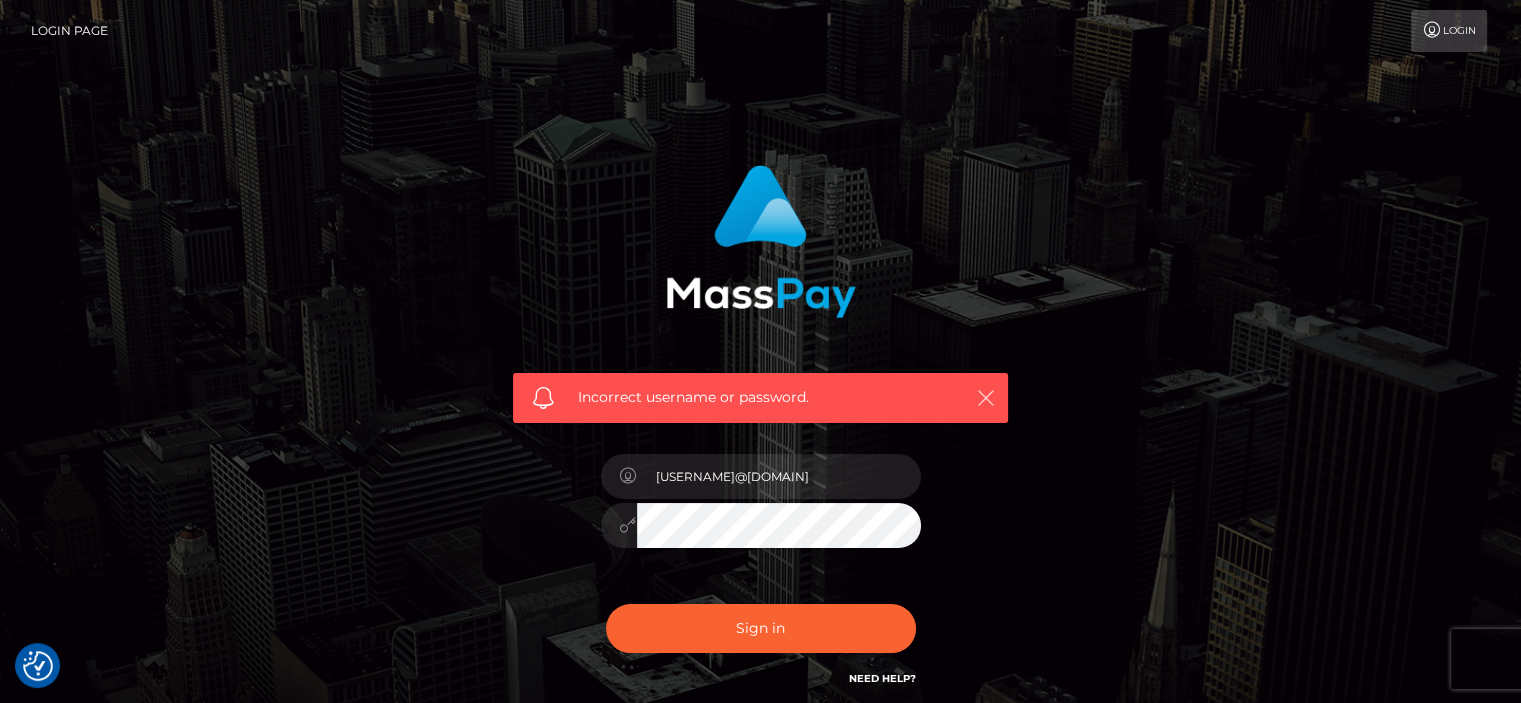 click at bounding box center (986, 398) 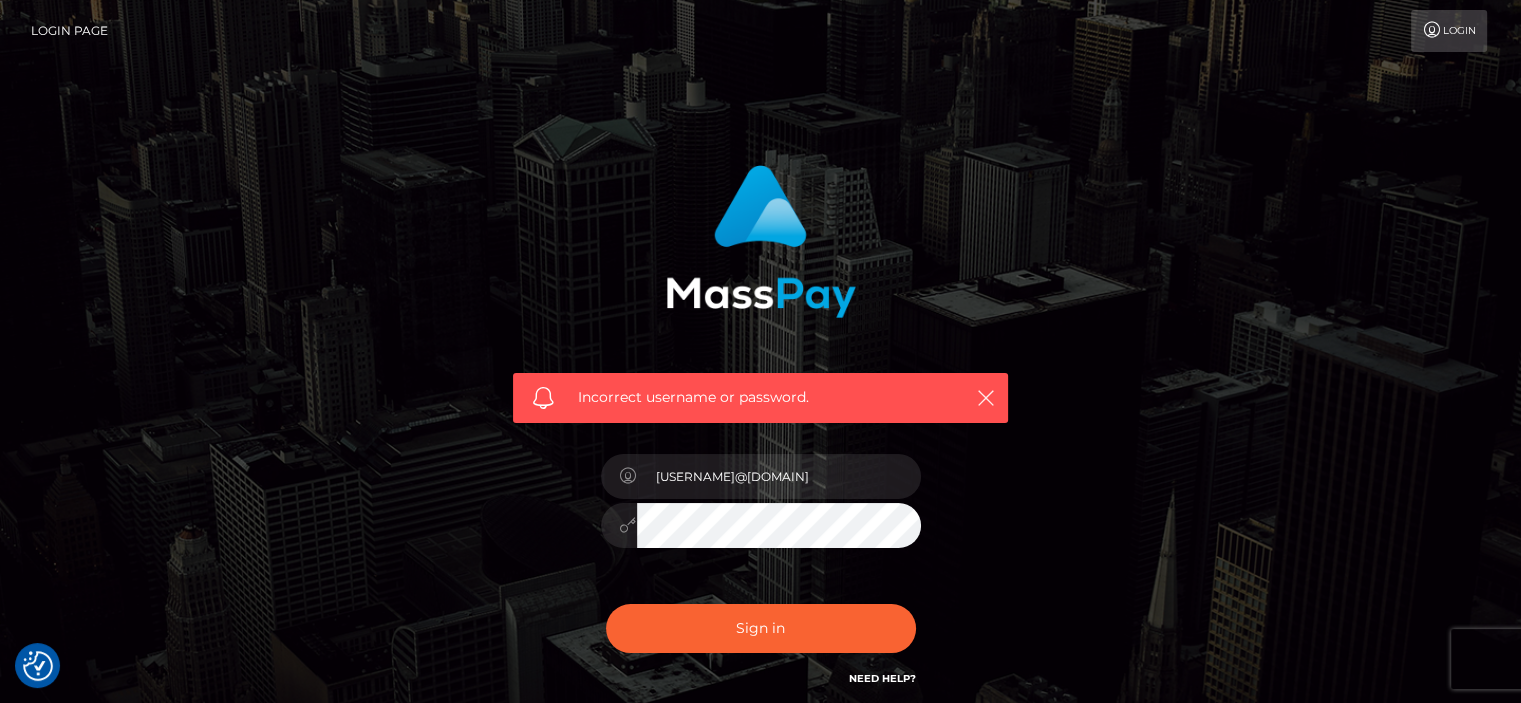 click on "Need
Help?" at bounding box center [882, 678] 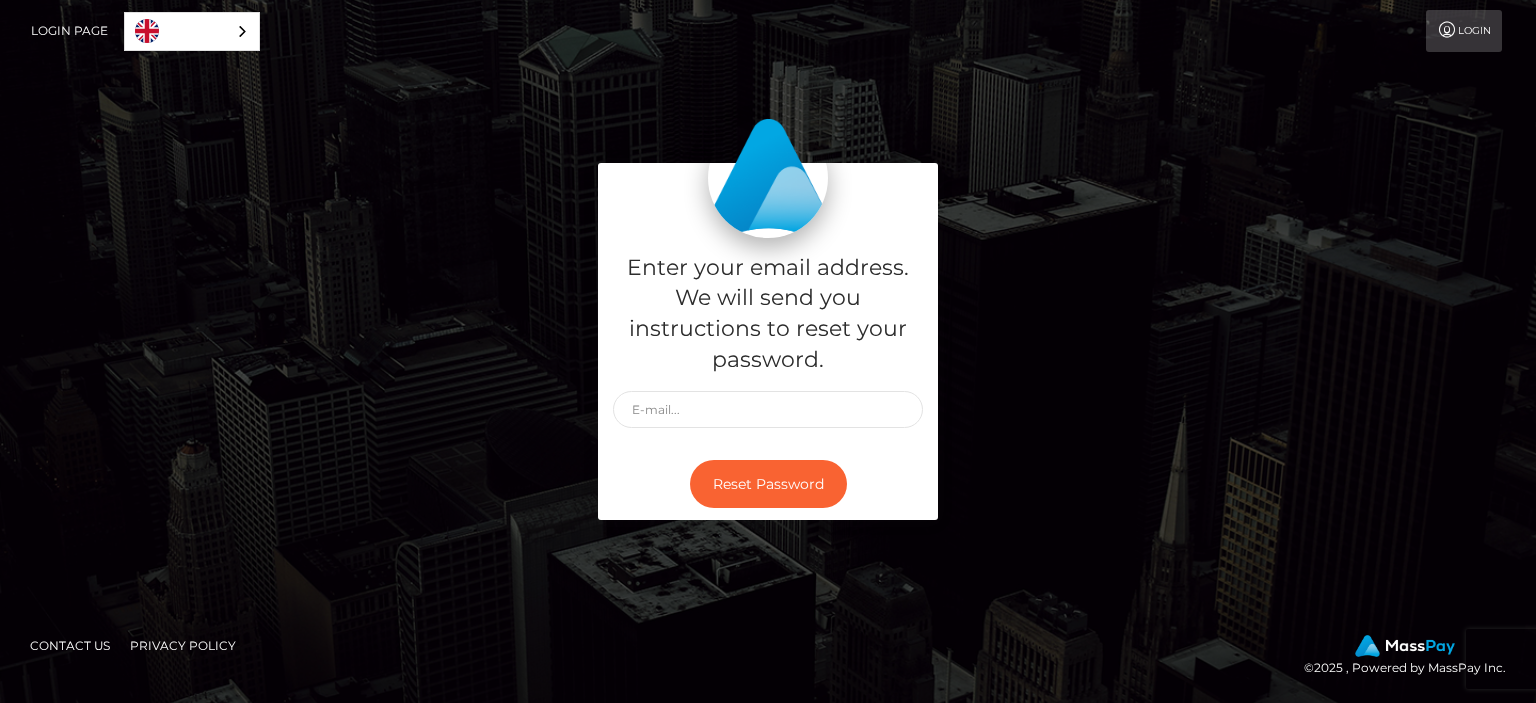 scroll, scrollTop: 0, scrollLeft: 0, axis: both 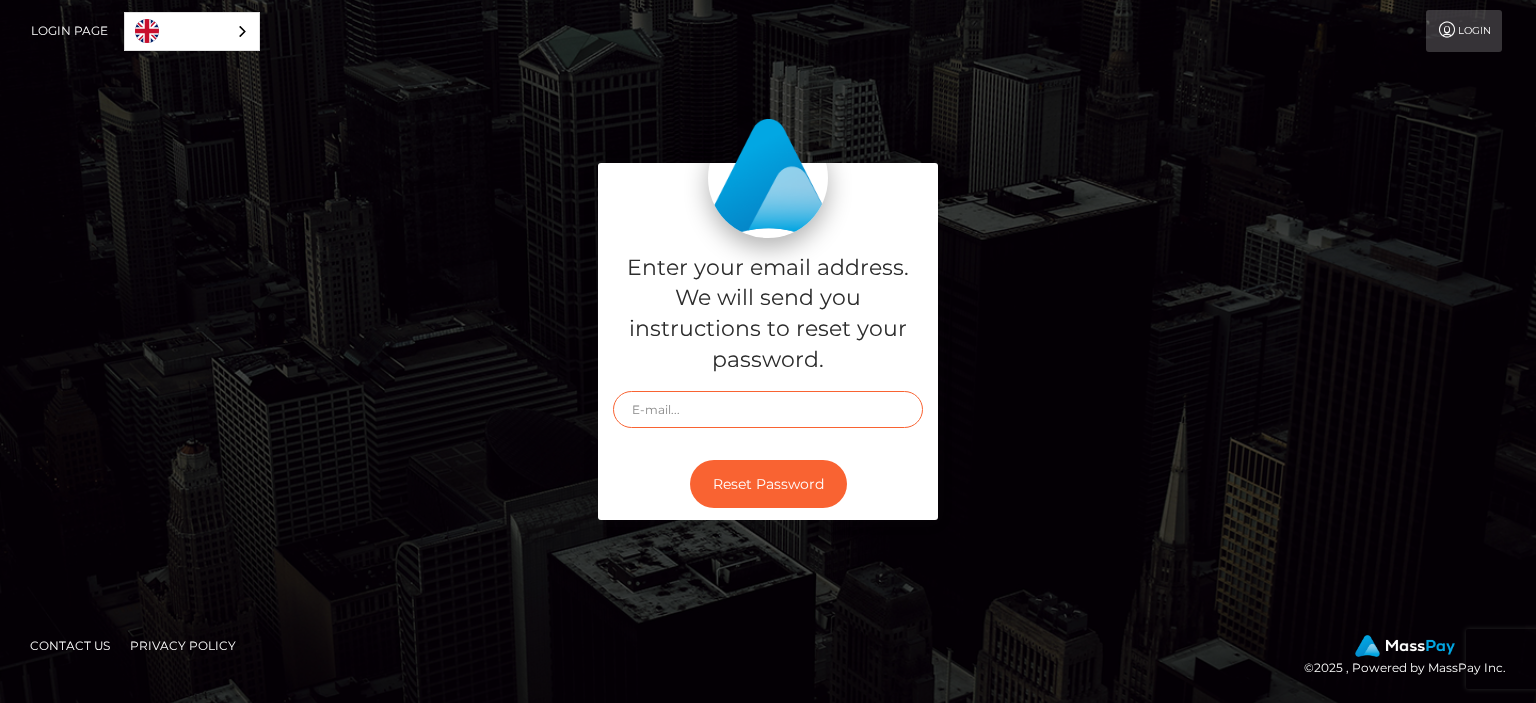 click at bounding box center [768, 409] 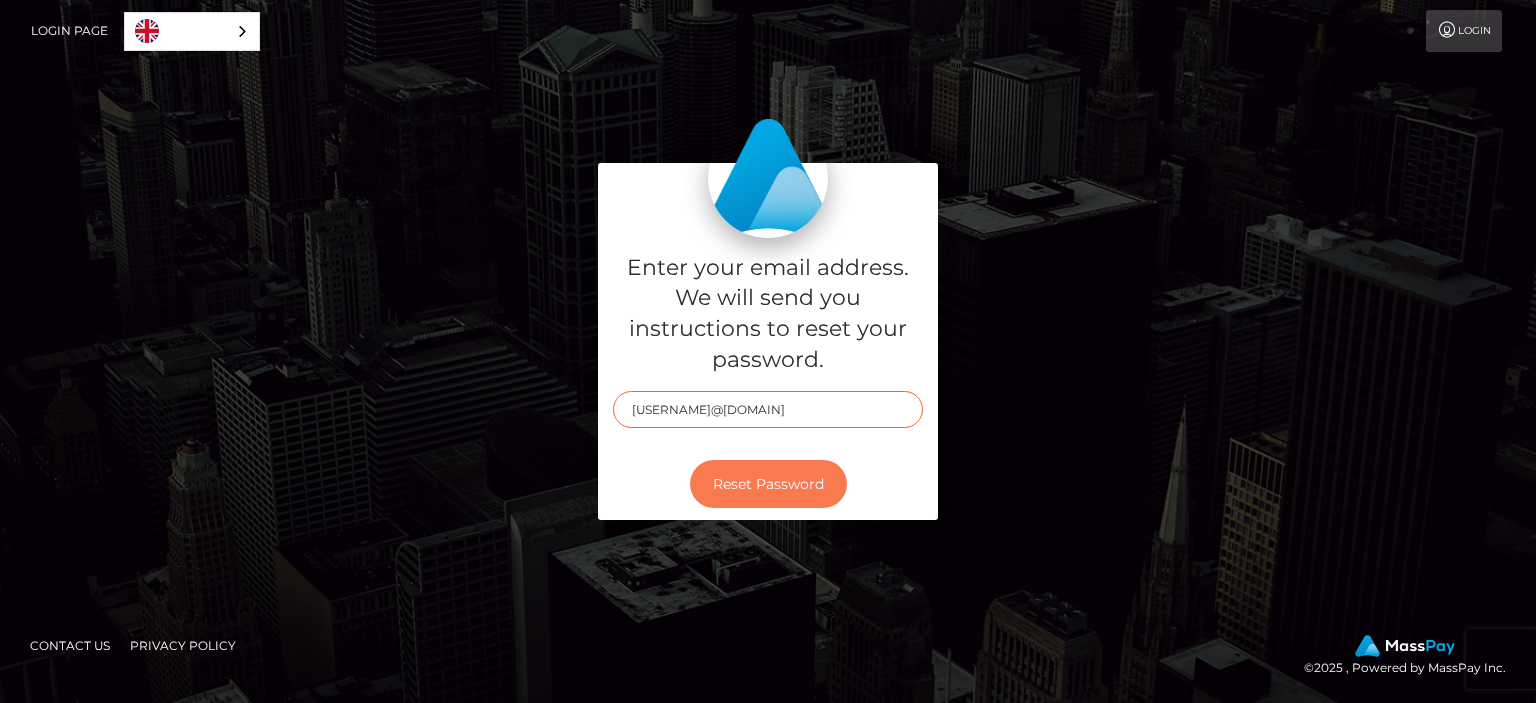 type on "[USERNAME]@[DOMAIN]" 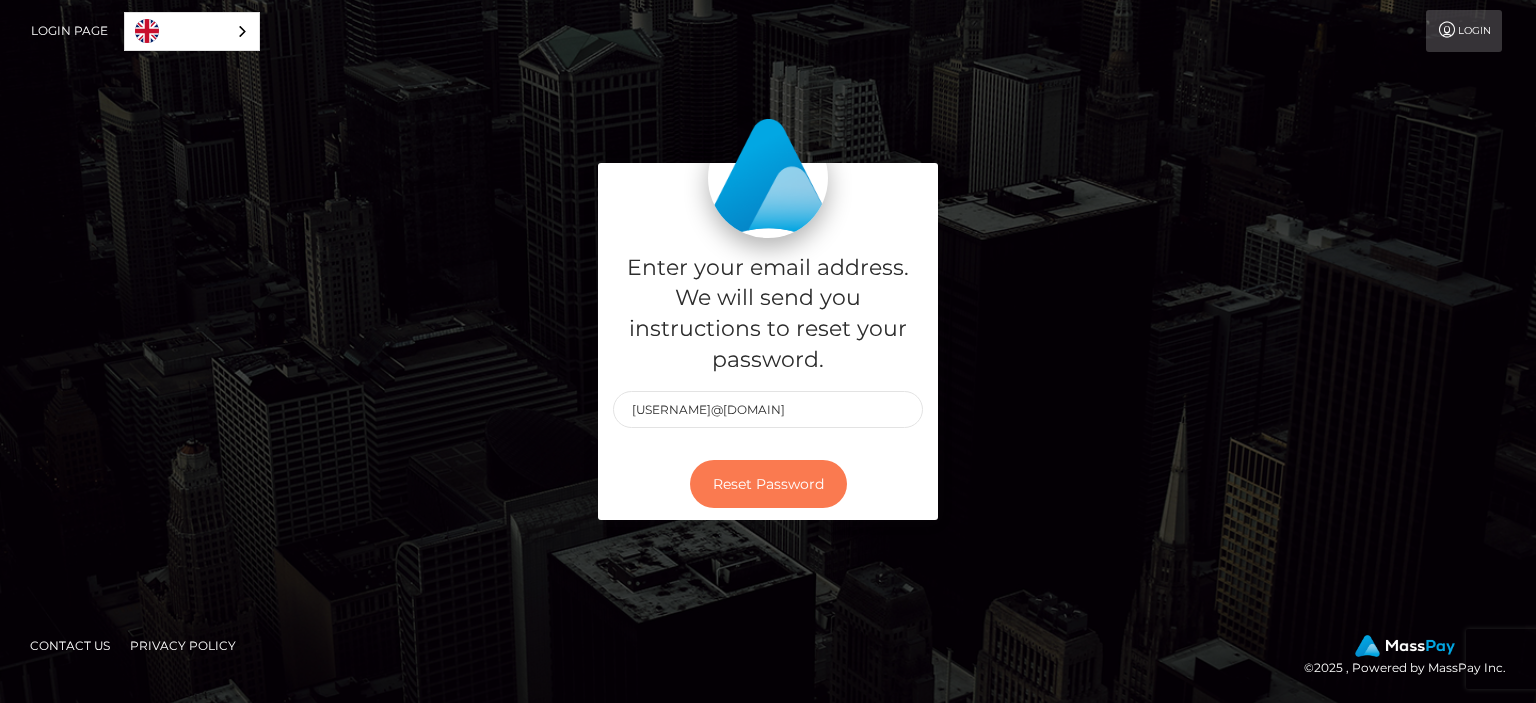 click on "Reset Password" at bounding box center [768, 484] 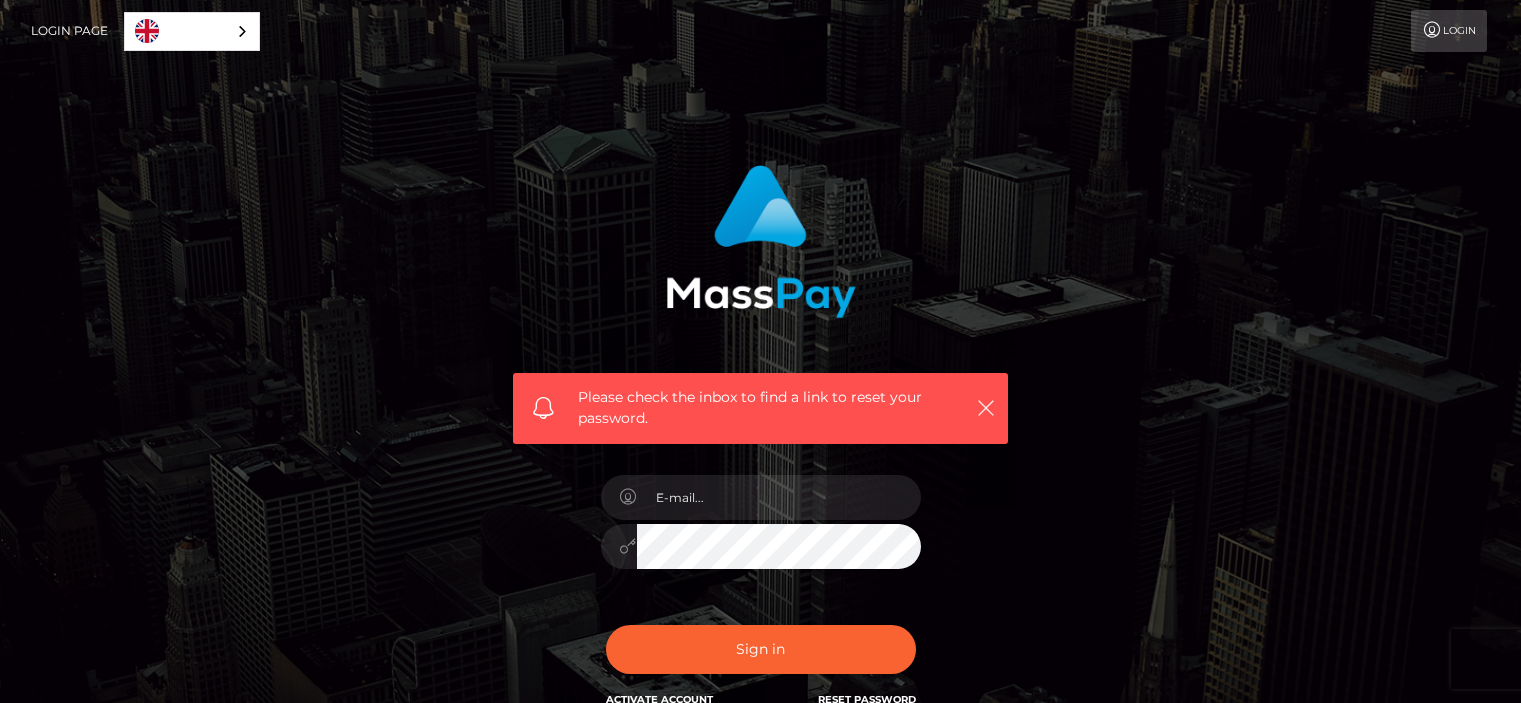 scroll, scrollTop: 0, scrollLeft: 0, axis: both 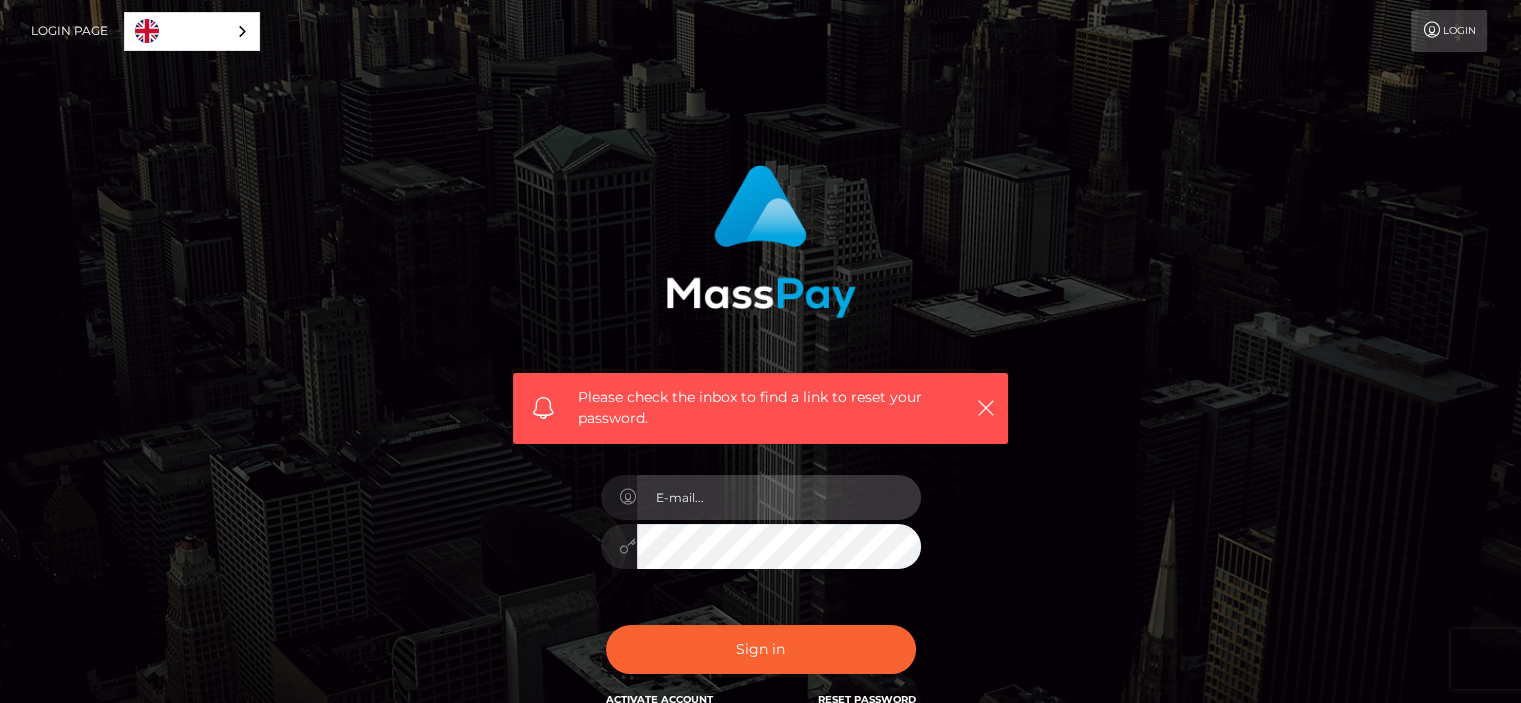 type on "goddessfortuna888@[example.com]" 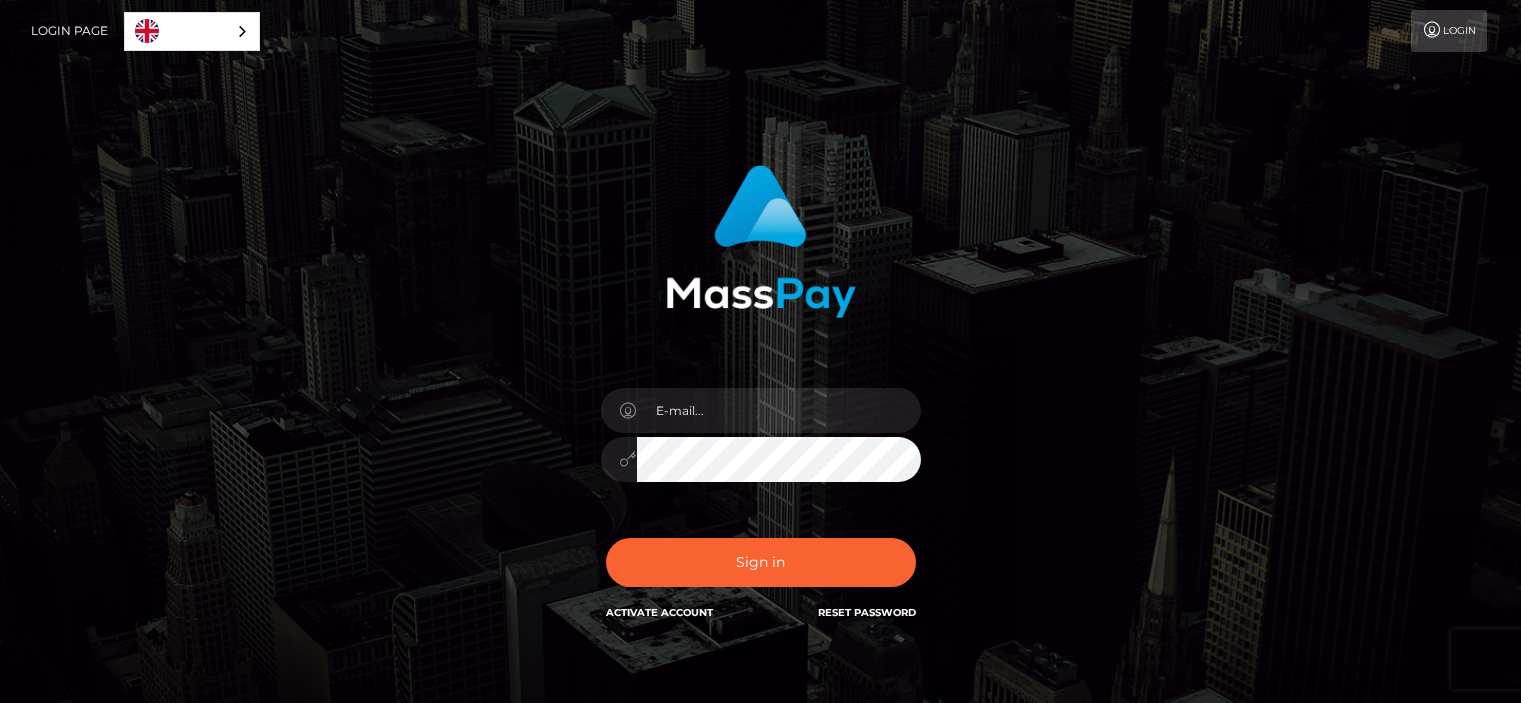 scroll, scrollTop: 0, scrollLeft: 0, axis: both 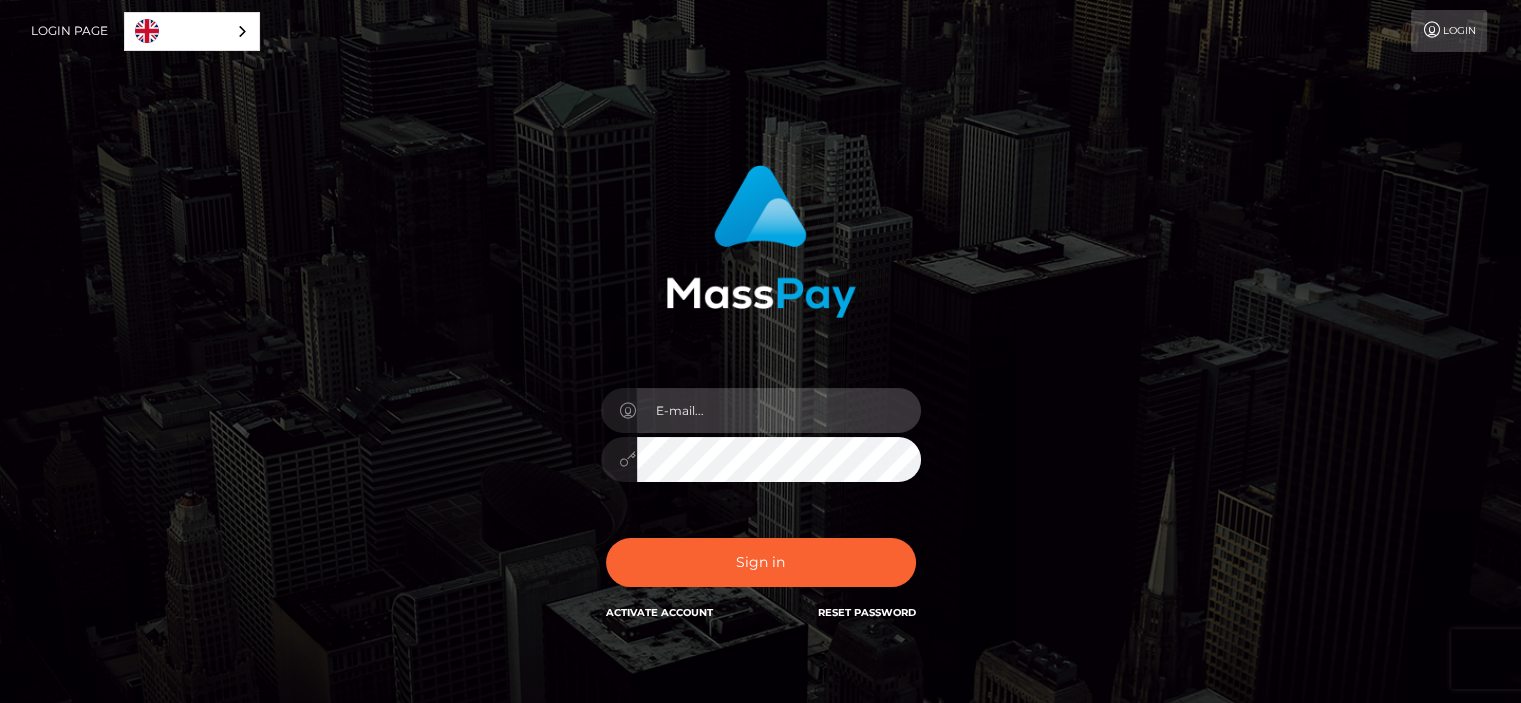 type on "[USERNAME]@[DOMAIN]" 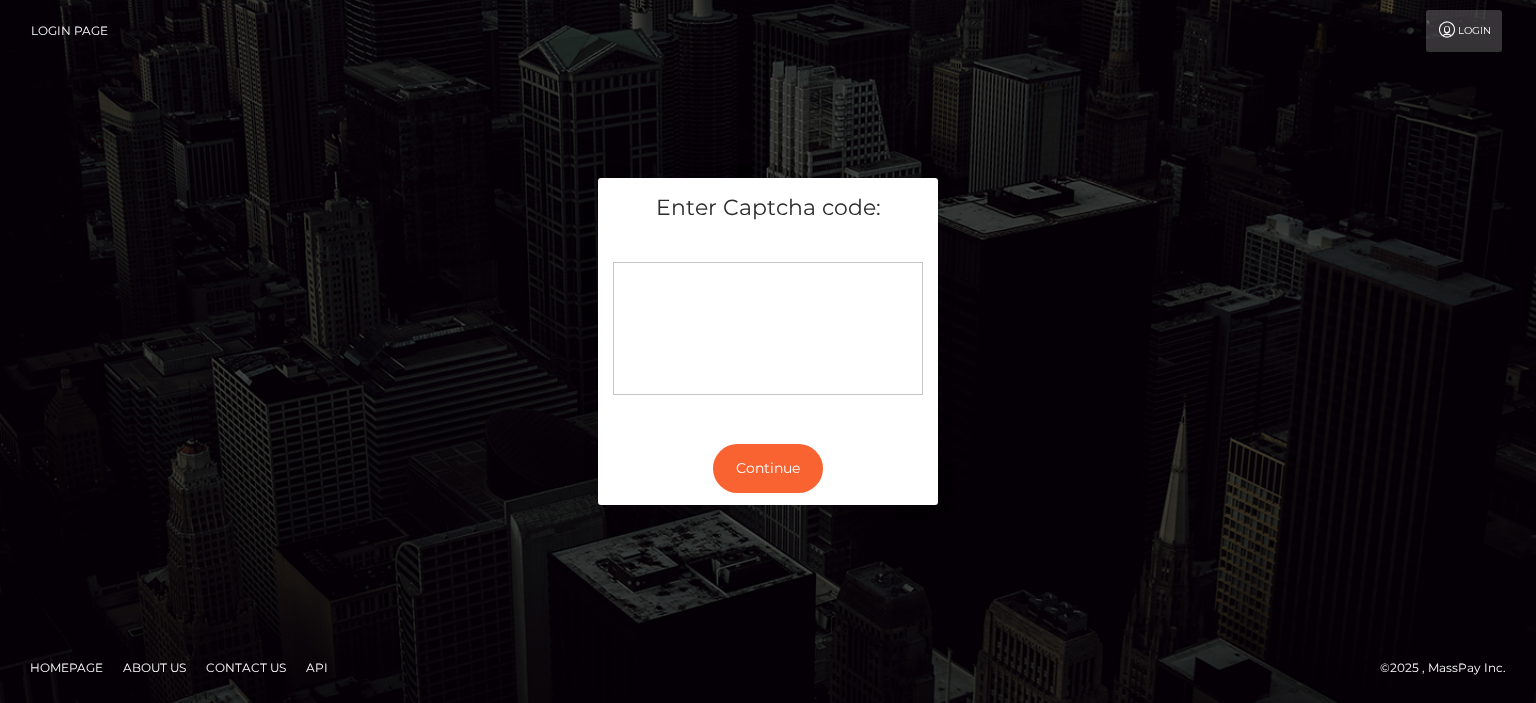 scroll, scrollTop: 0, scrollLeft: 0, axis: both 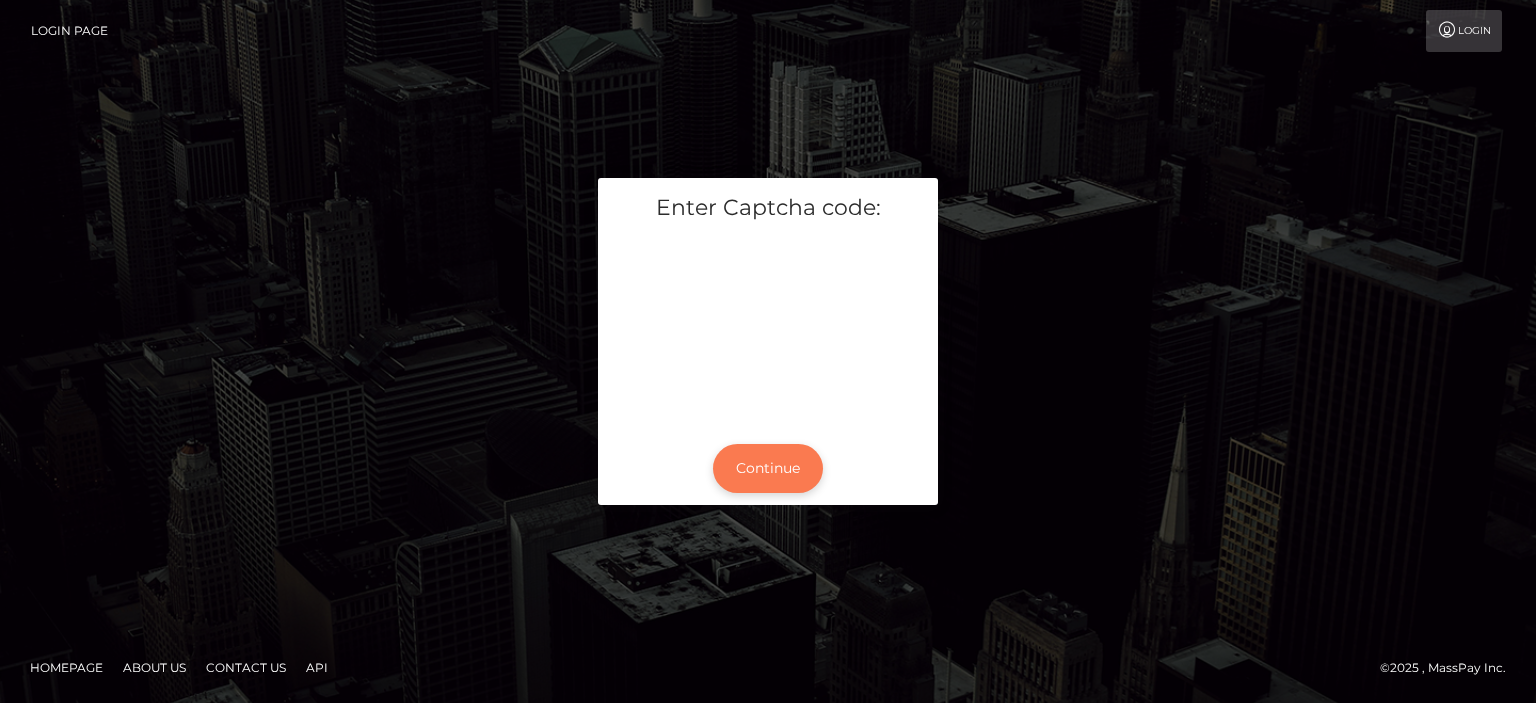 click on "Continue" at bounding box center (768, 468) 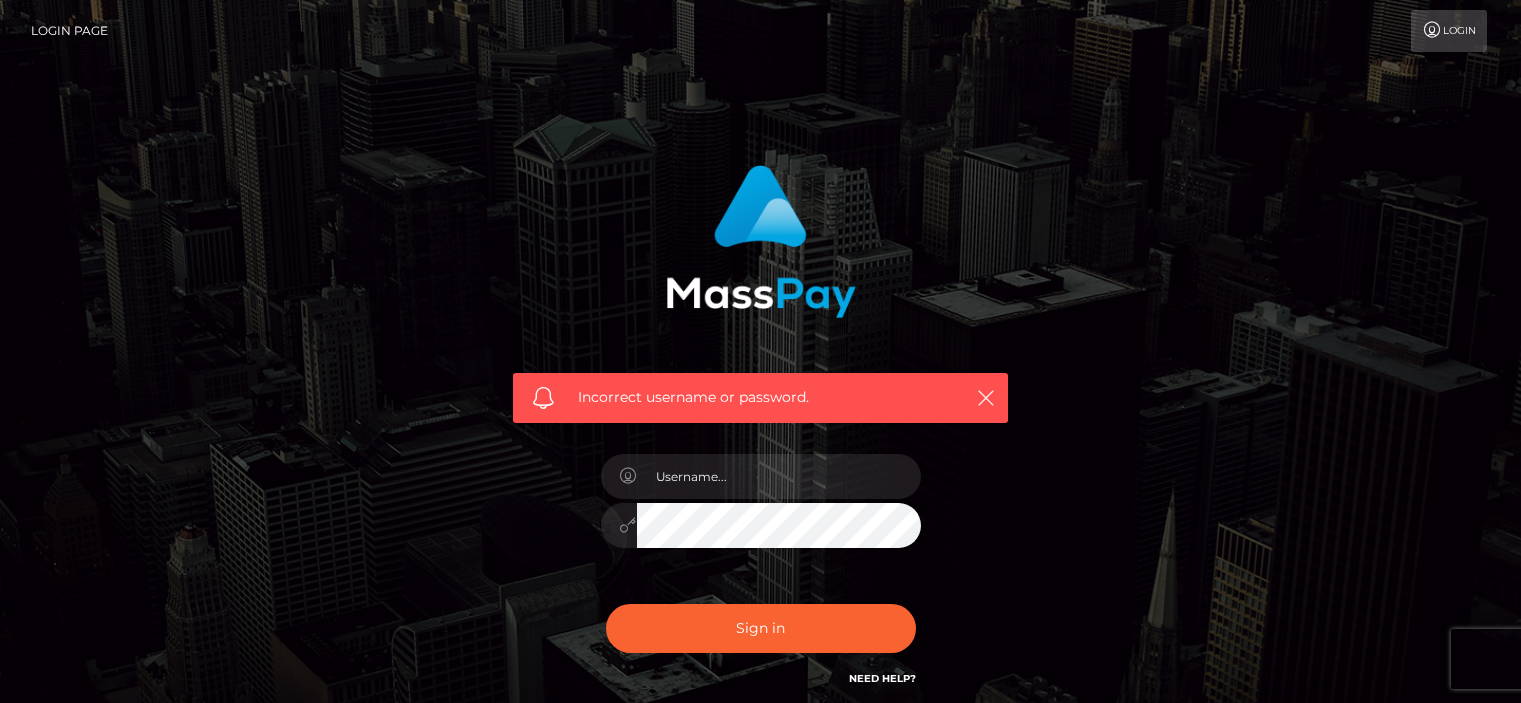 scroll, scrollTop: 0, scrollLeft: 0, axis: both 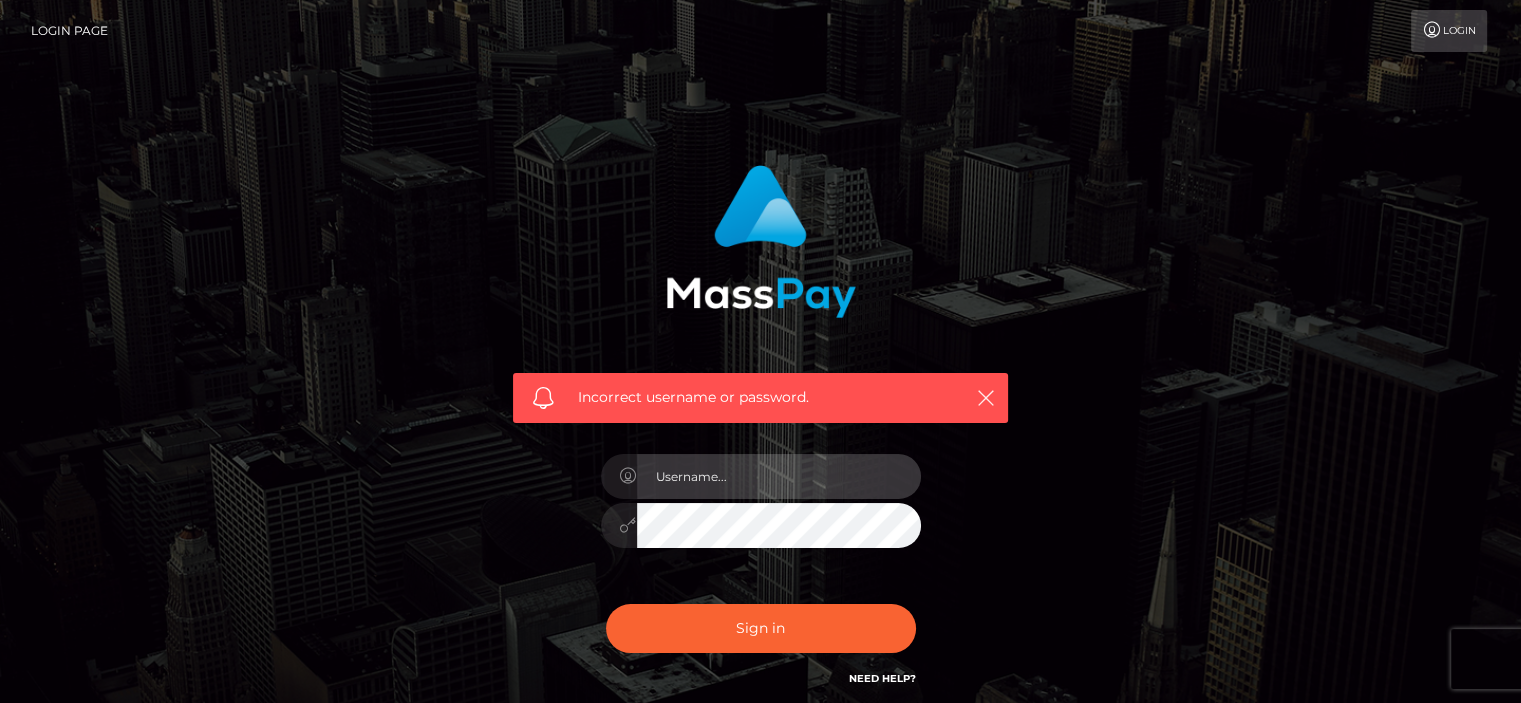type on "goddessfortuna888@[example.com]" 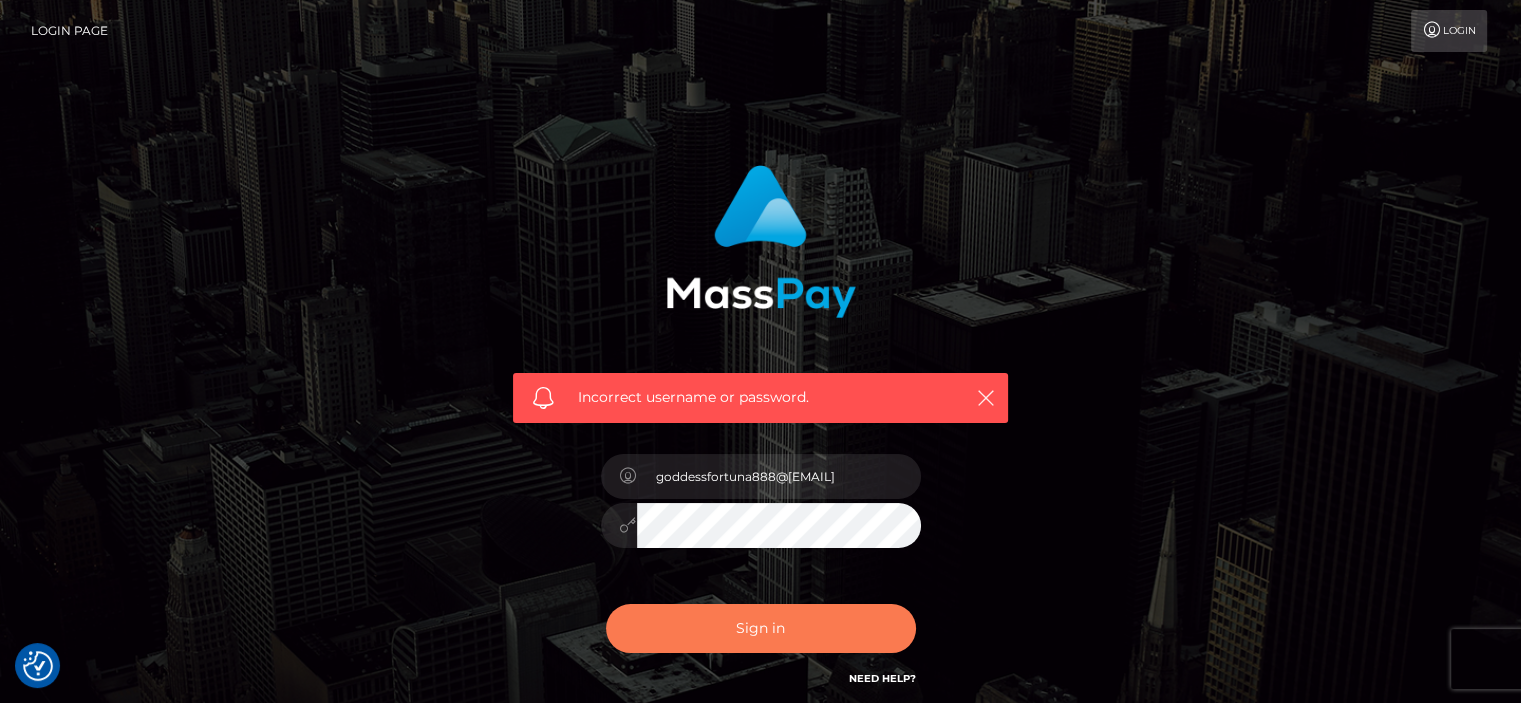 click on "Sign in" at bounding box center (761, 628) 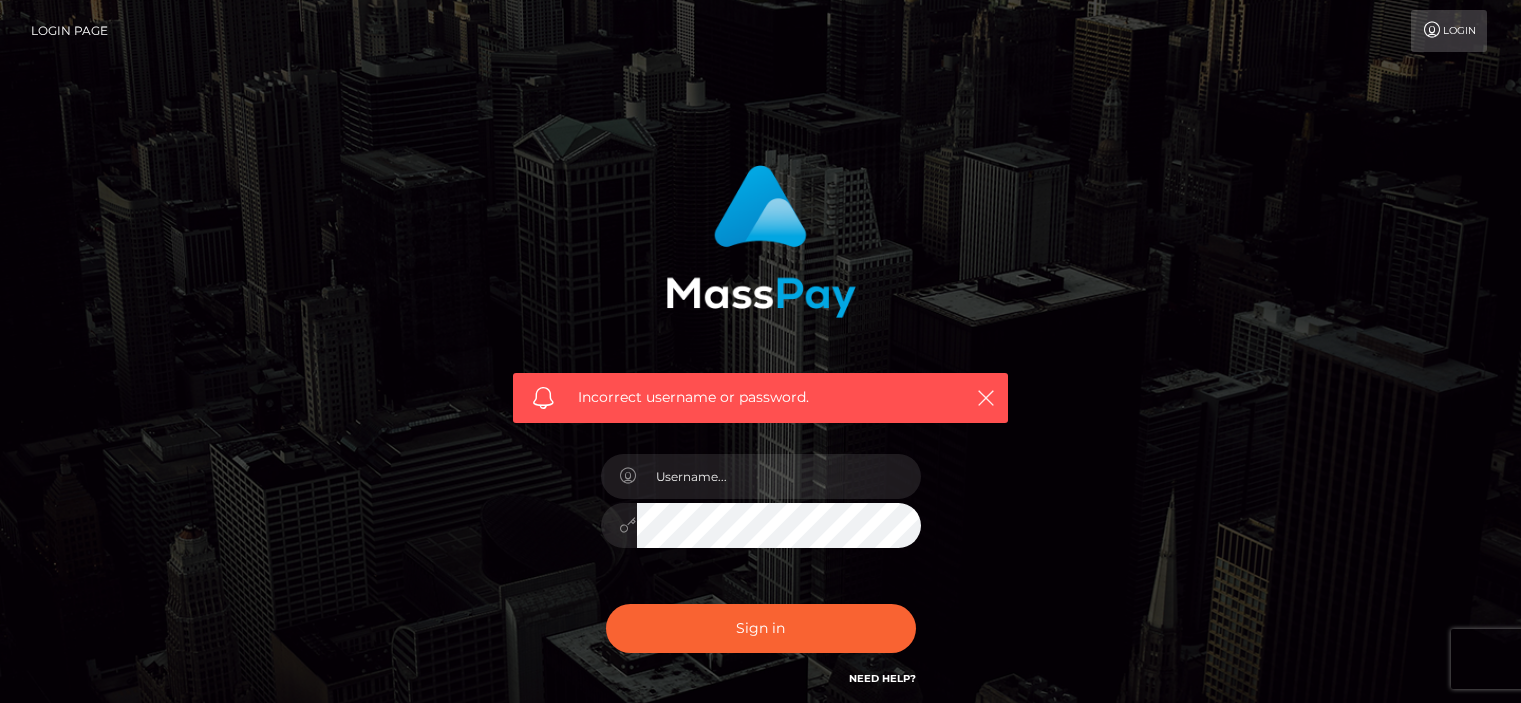 scroll, scrollTop: 0, scrollLeft: 0, axis: both 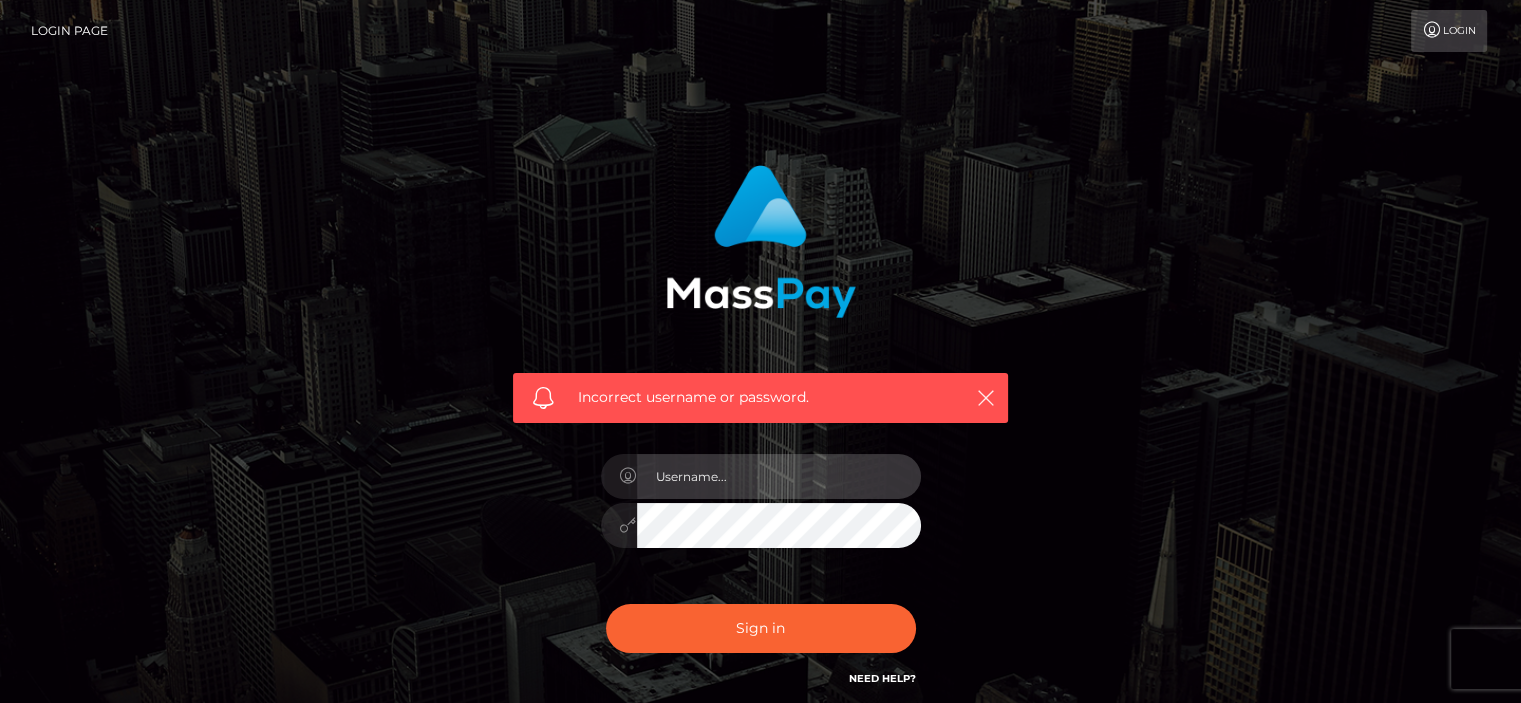 type on "goddessfortuna888@[example.com]" 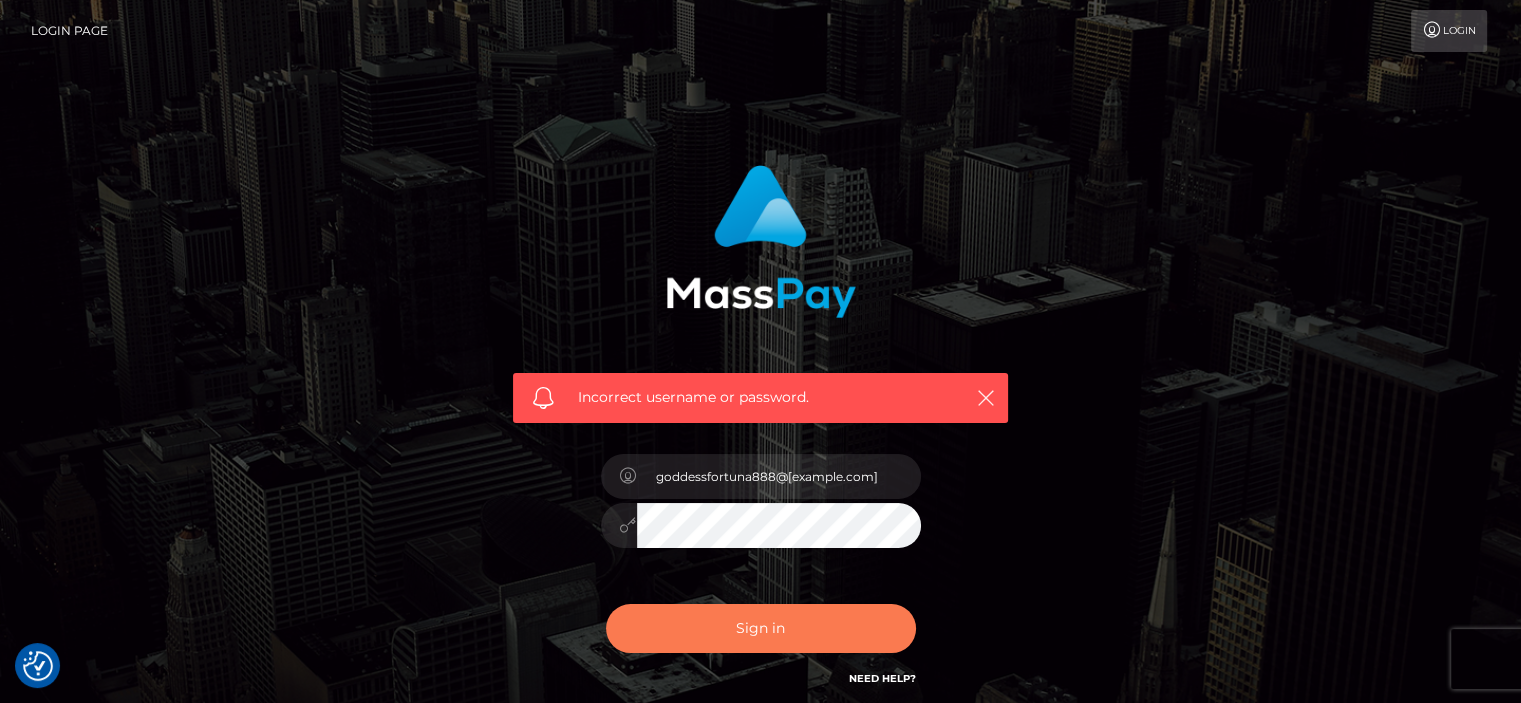 click on "Sign in" at bounding box center [761, 628] 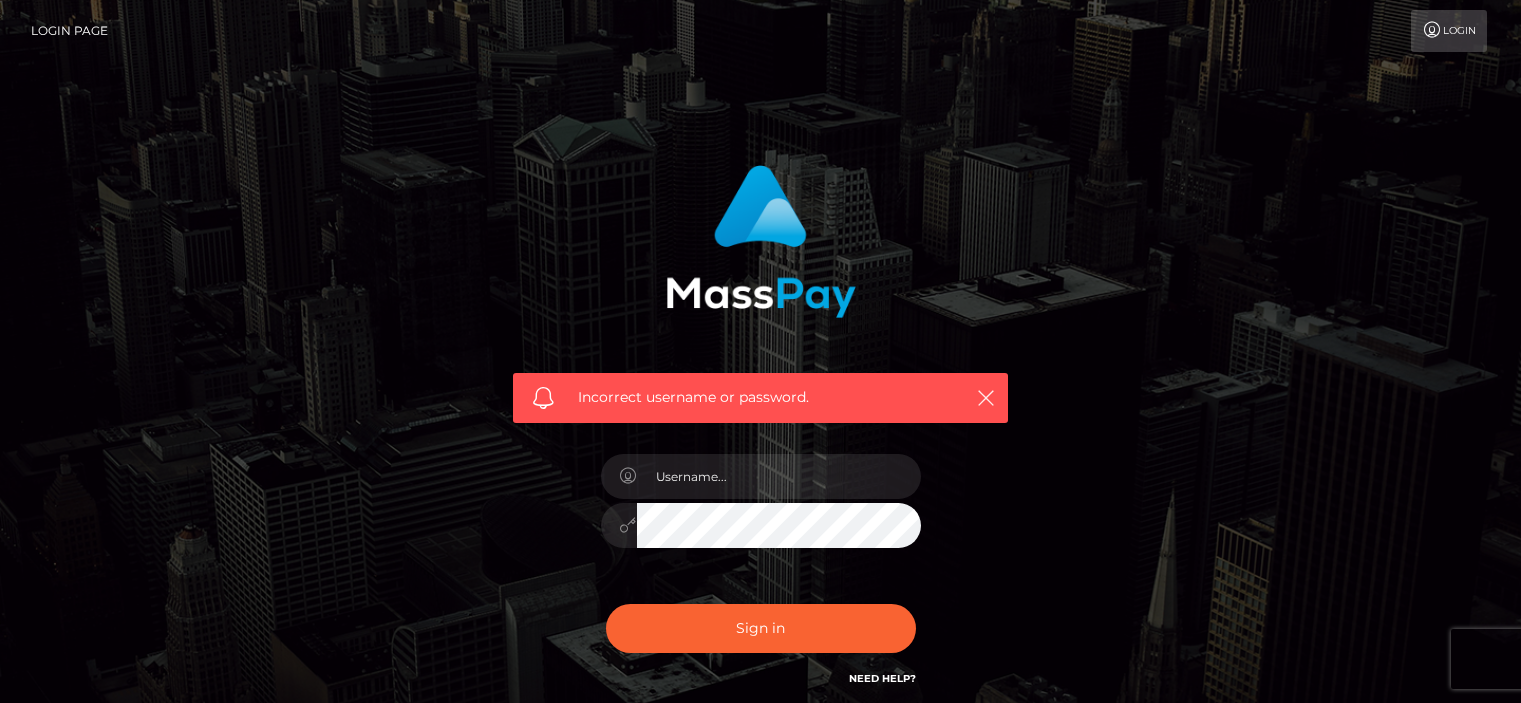 scroll, scrollTop: 0, scrollLeft: 0, axis: both 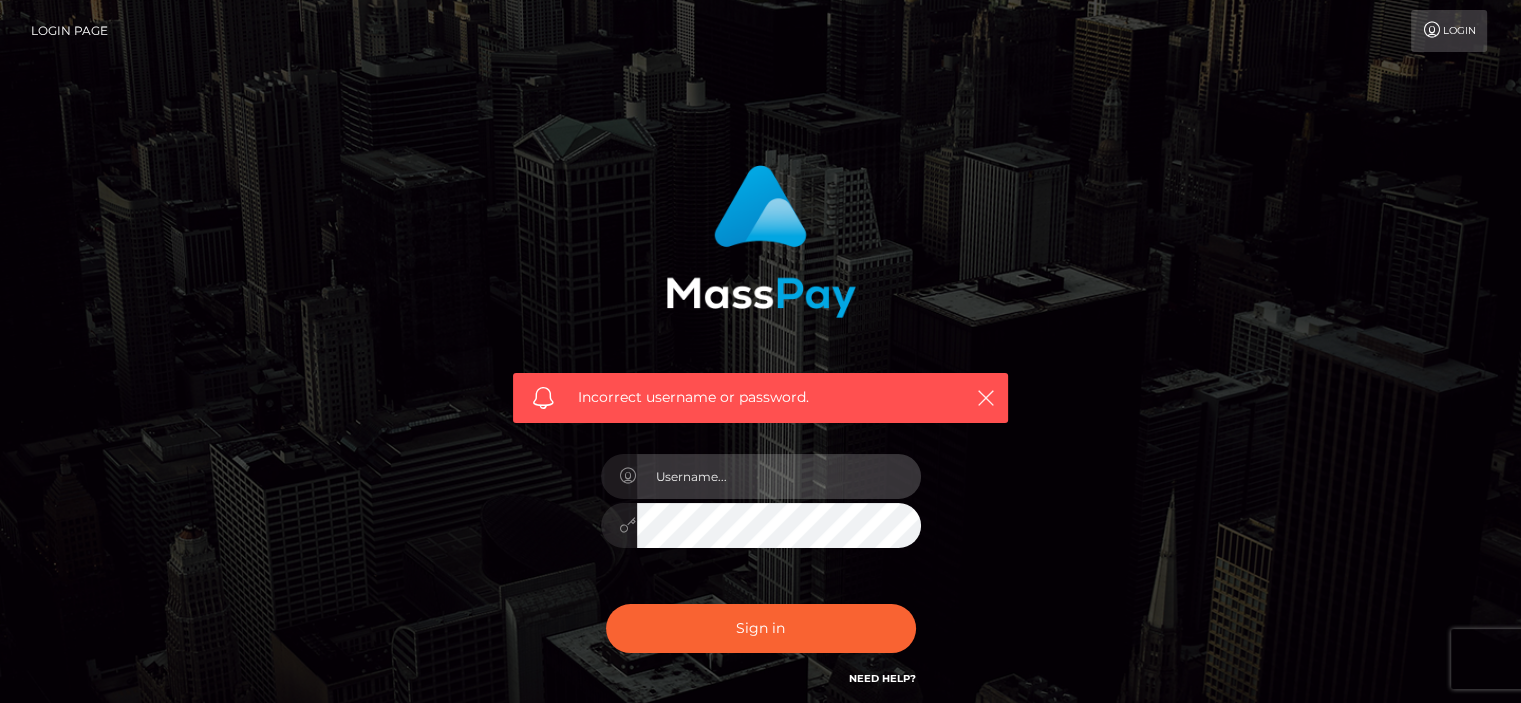 type on "[USERNAME]@[DOMAIN].com" 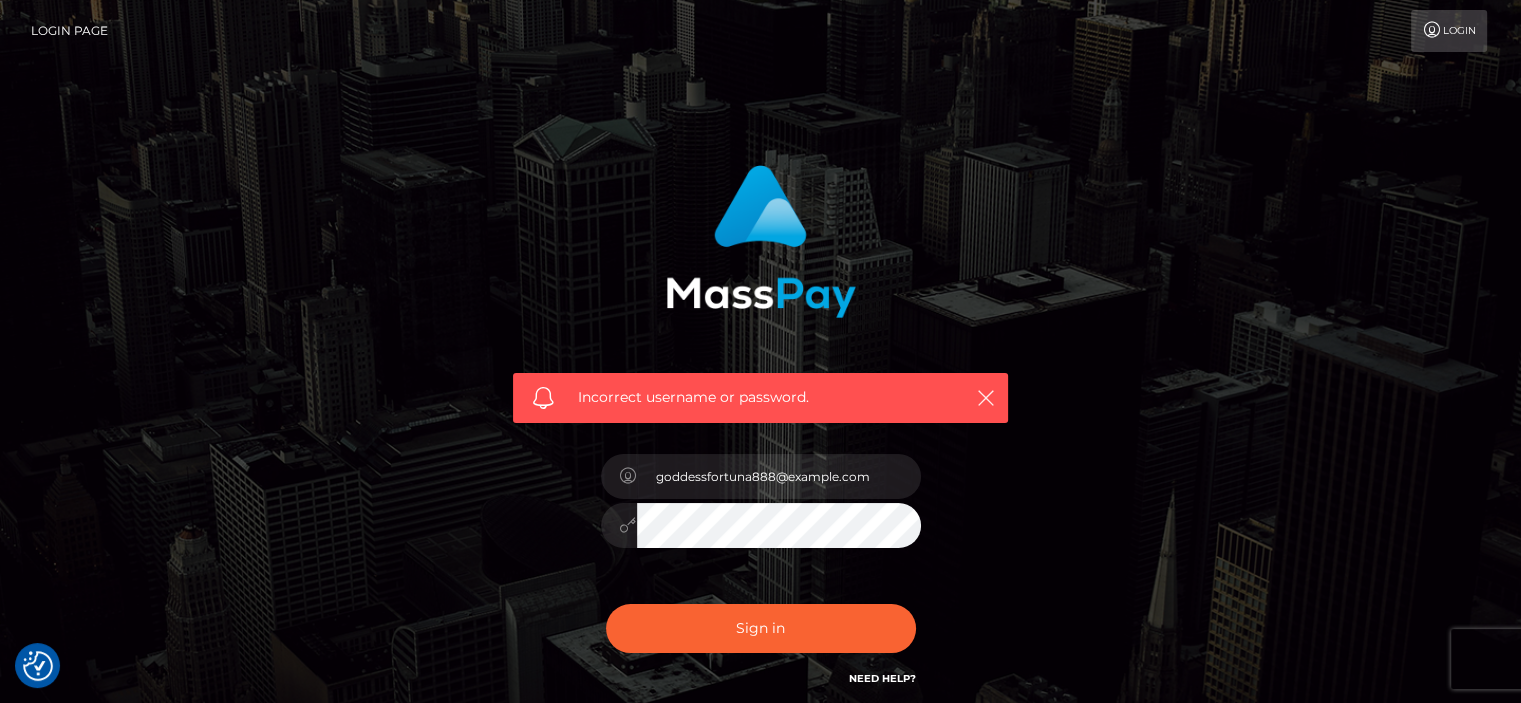click on "Incorrect username or password.
goddessfortuna888@proton.me" at bounding box center (760, 437) 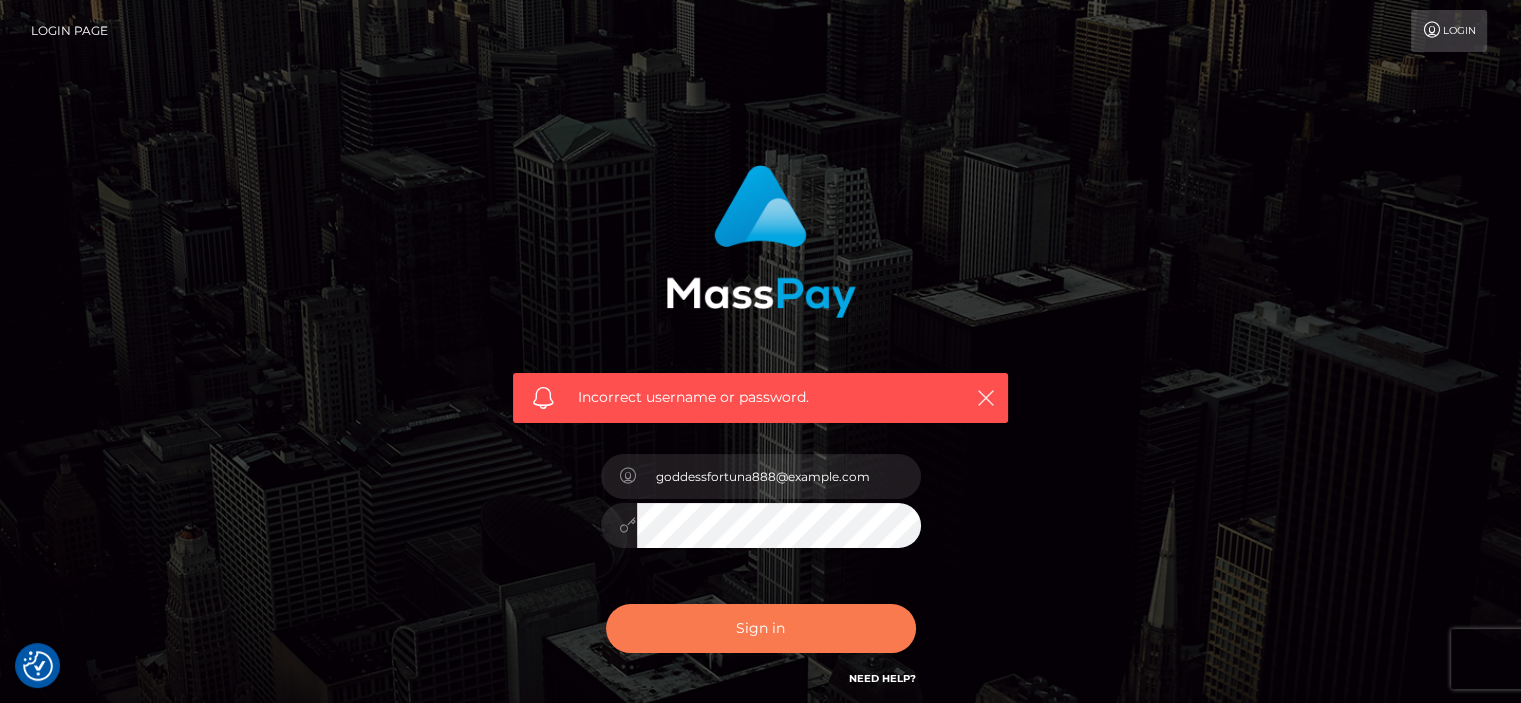 click on "Sign in" at bounding box center (761, 628) 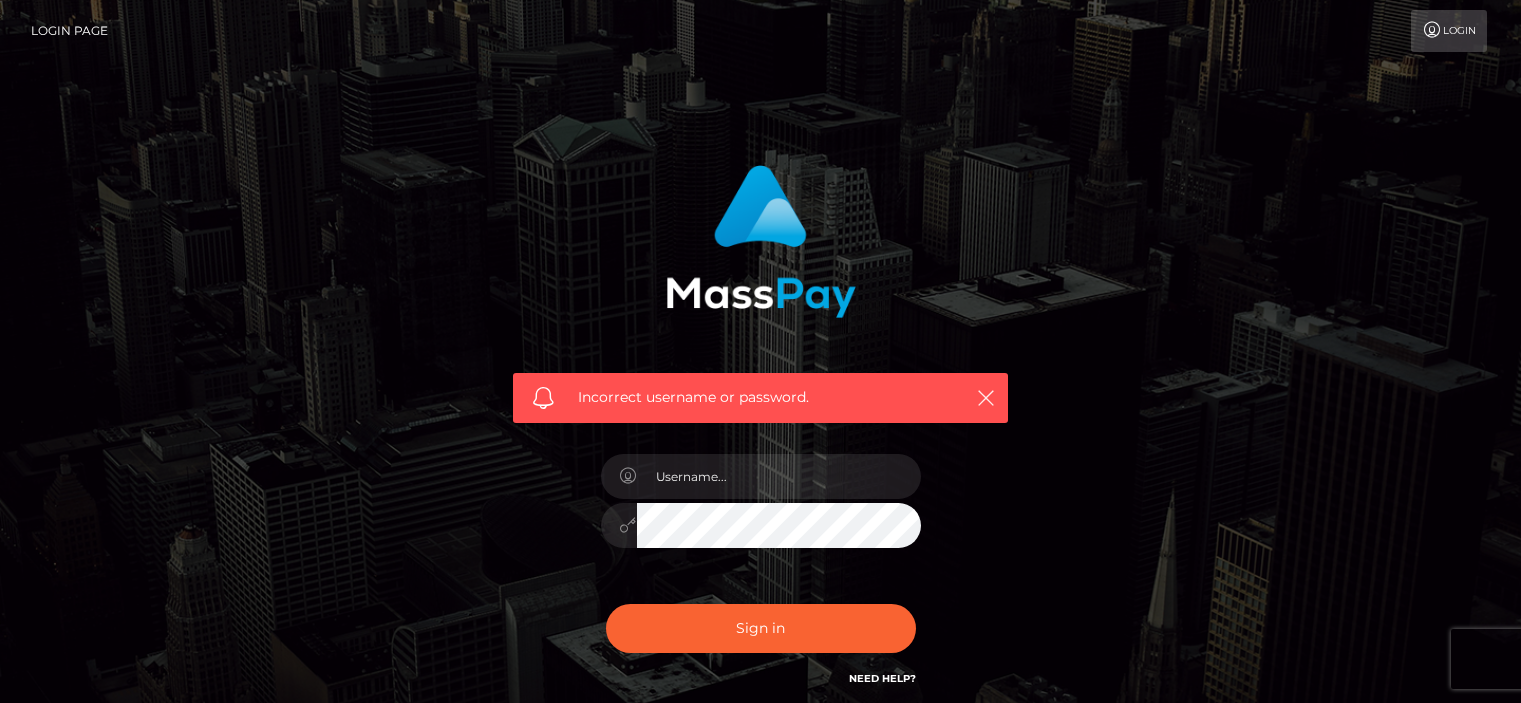 scroll, scrollTop: 0, scrollLeft: 0, axis: both 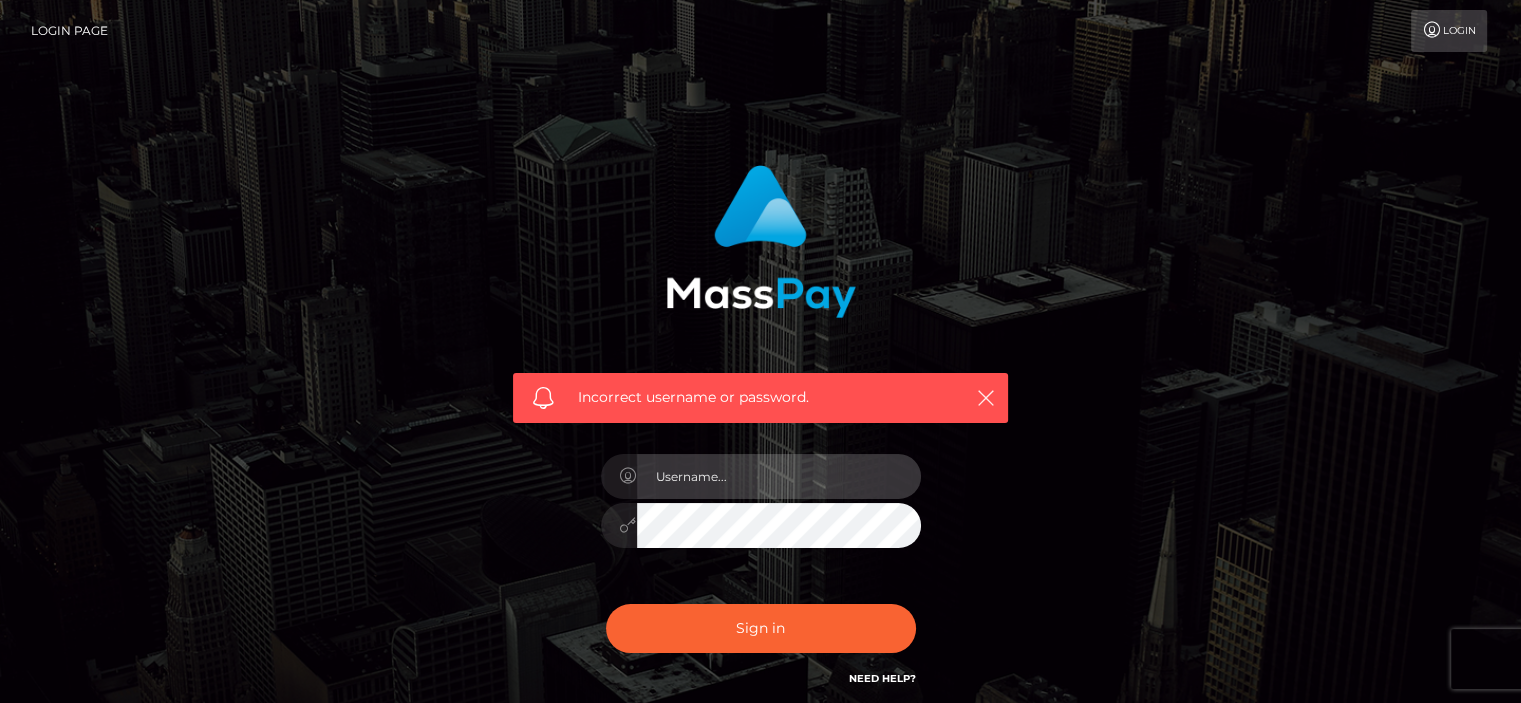type on "[USERNAME]@[DOMAIN].com" 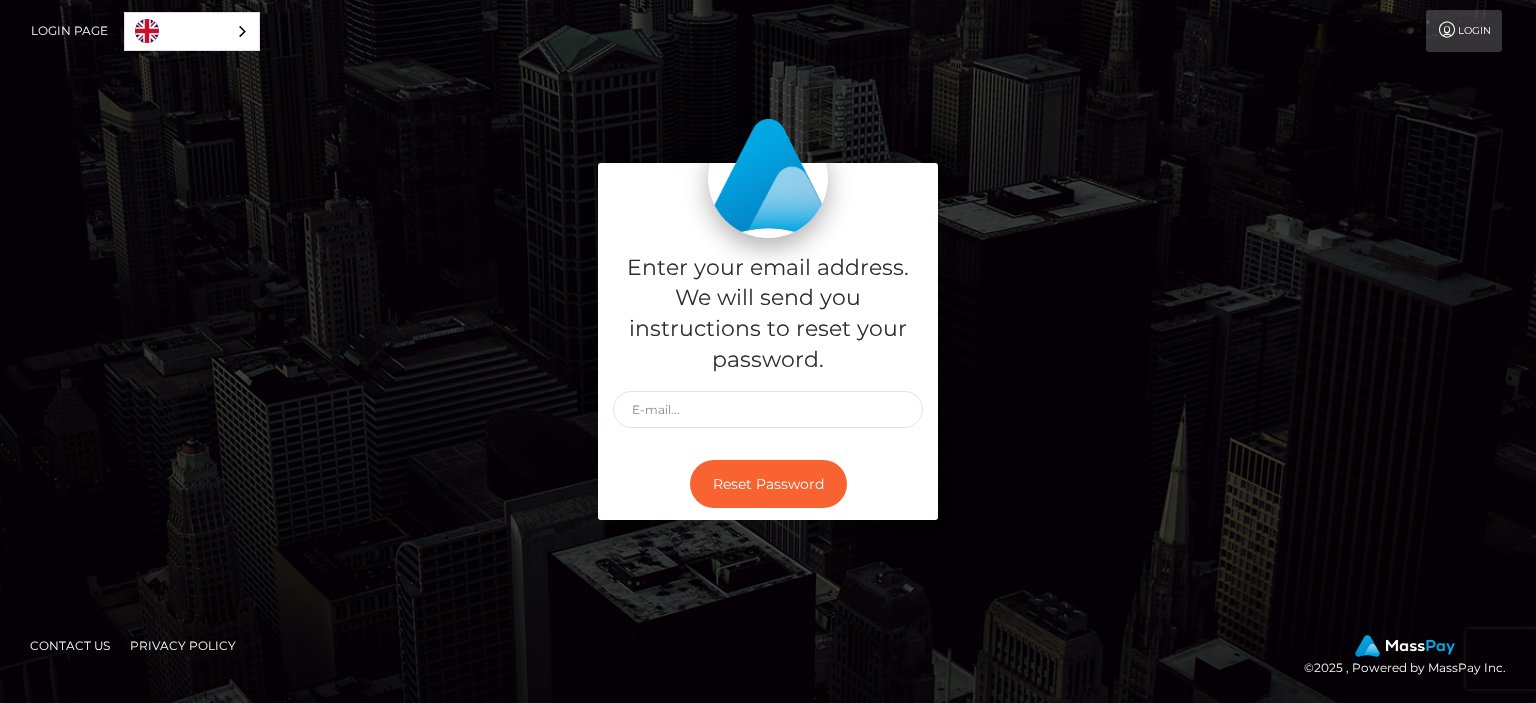 scroll, scrollTop: 0, scrollLeft: 0, axis: both 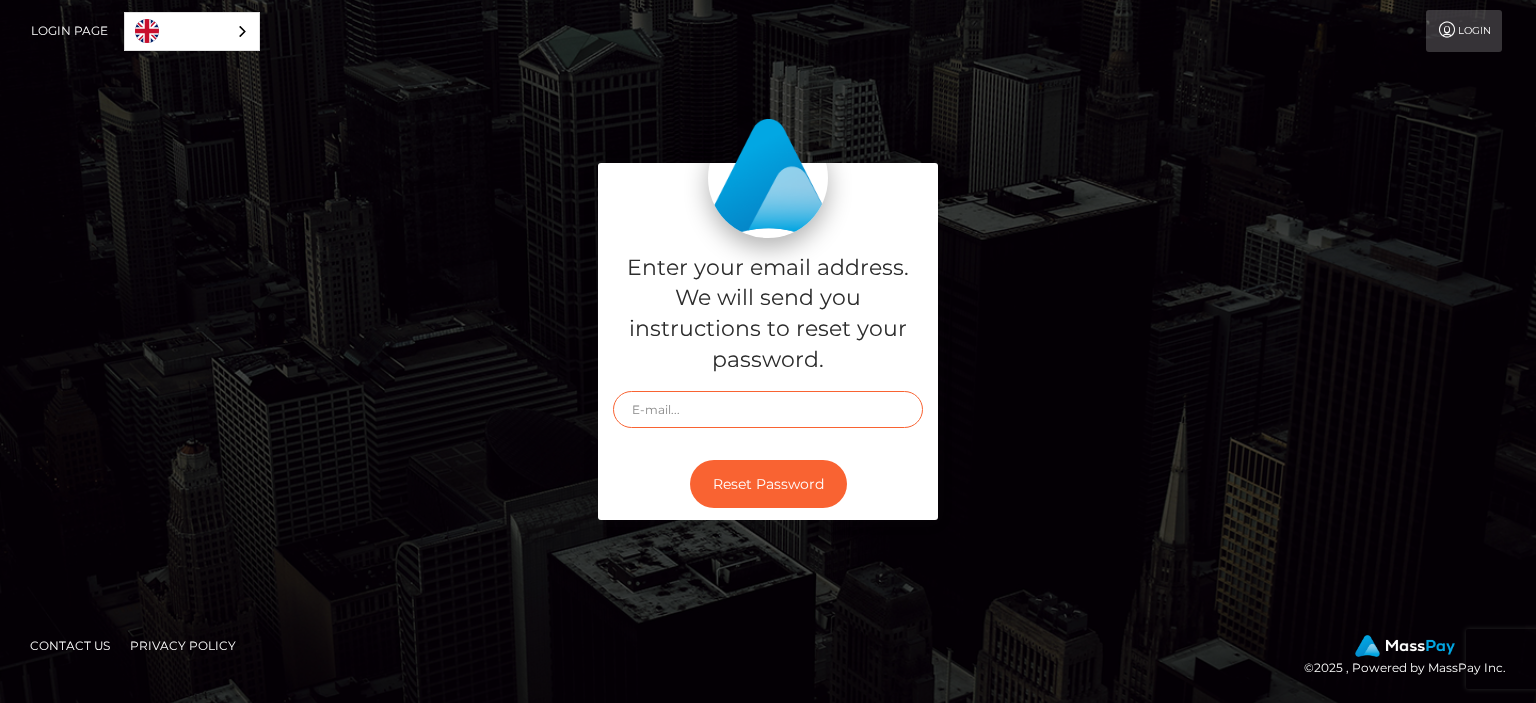 click at bounding box center (768, 409) 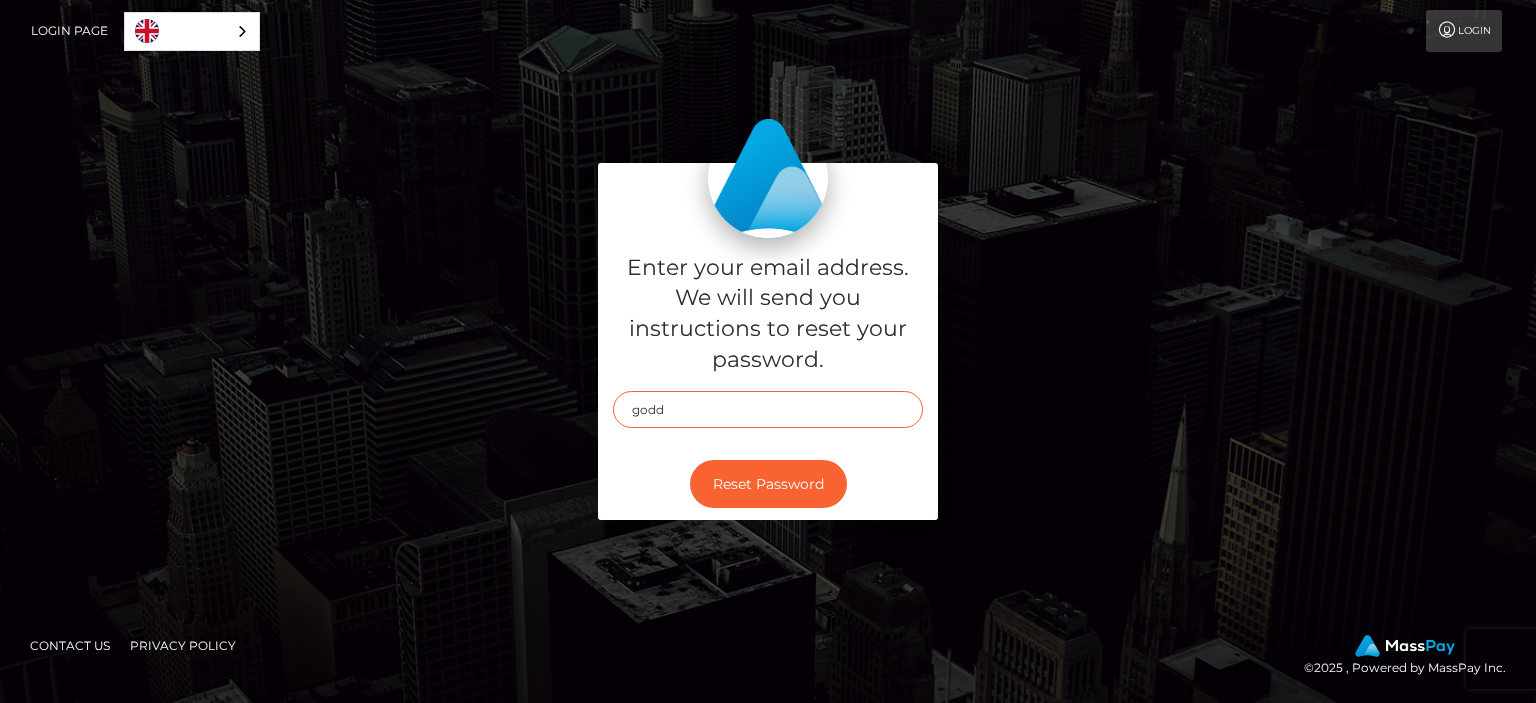 type on "[USERNAME]@[DOMAIN].com" 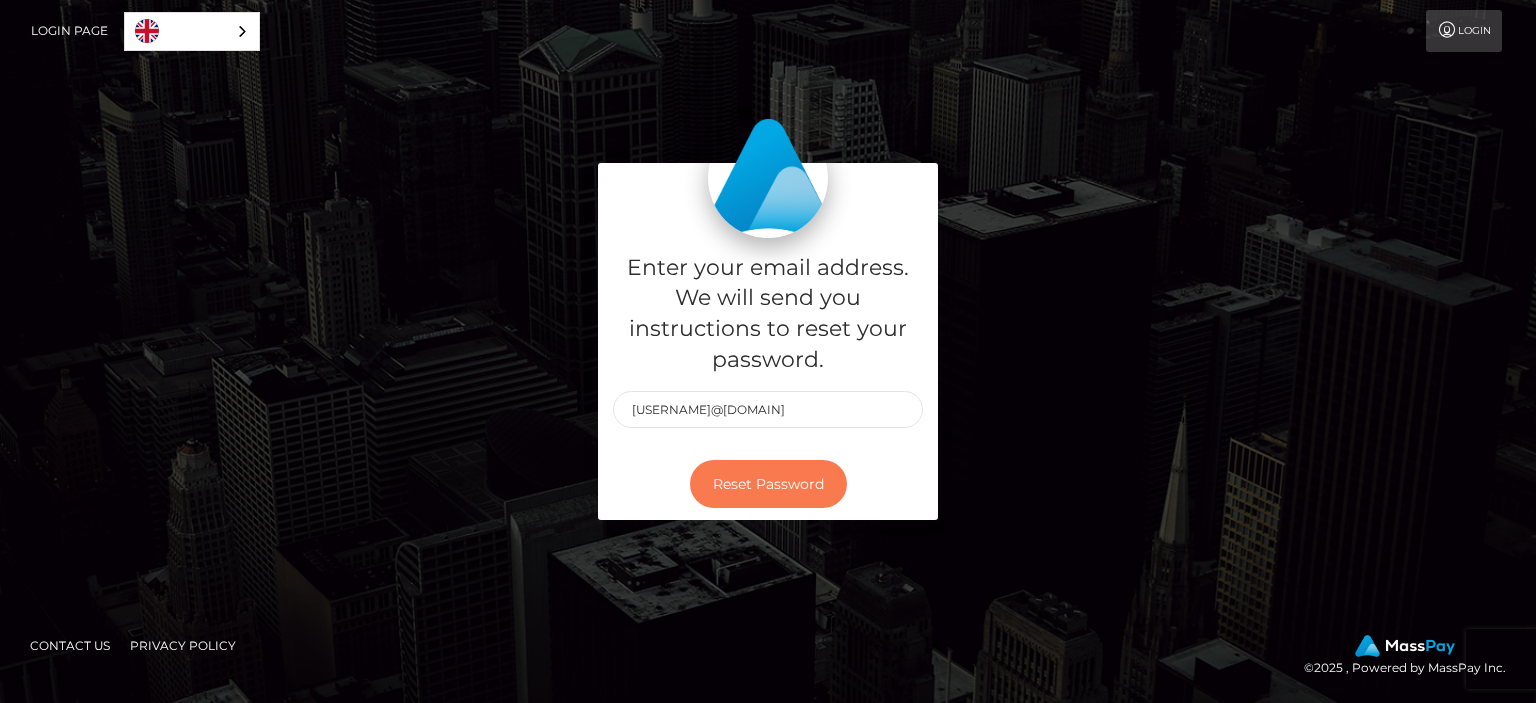 click on "Reset Password" at bounding box center [768, 484] 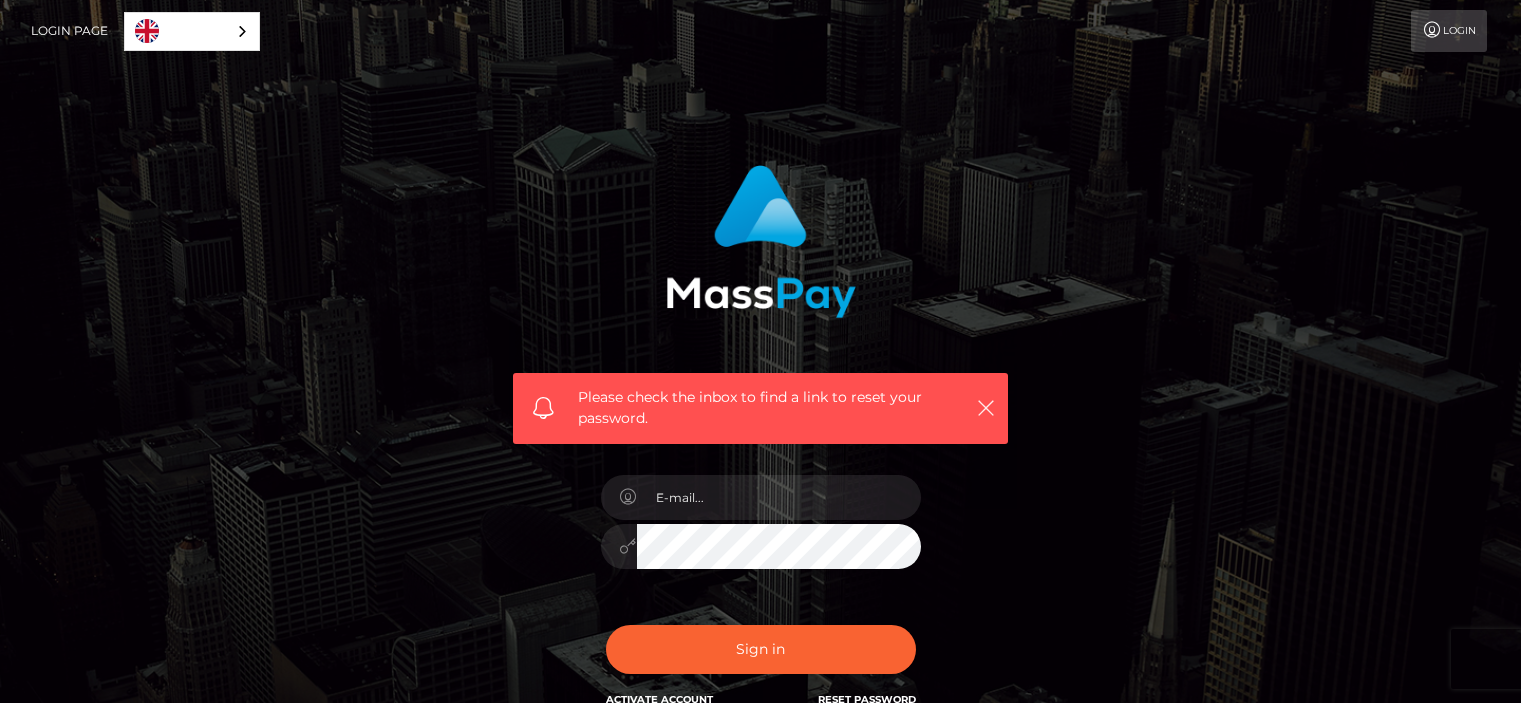 scroll, scrollTop: 0, scrollLeft: 0, axis: both 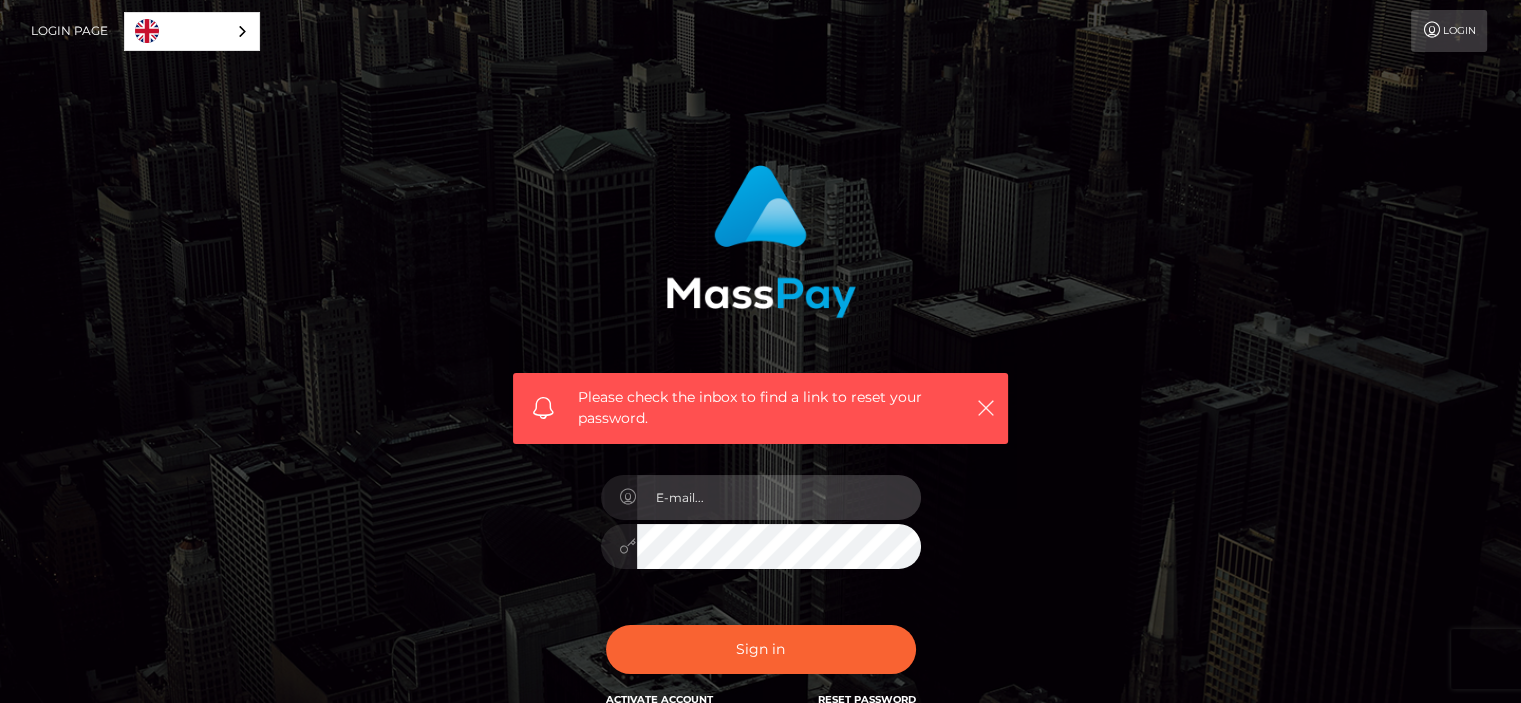 type on "[USERNAME]@[DOMAIN]" 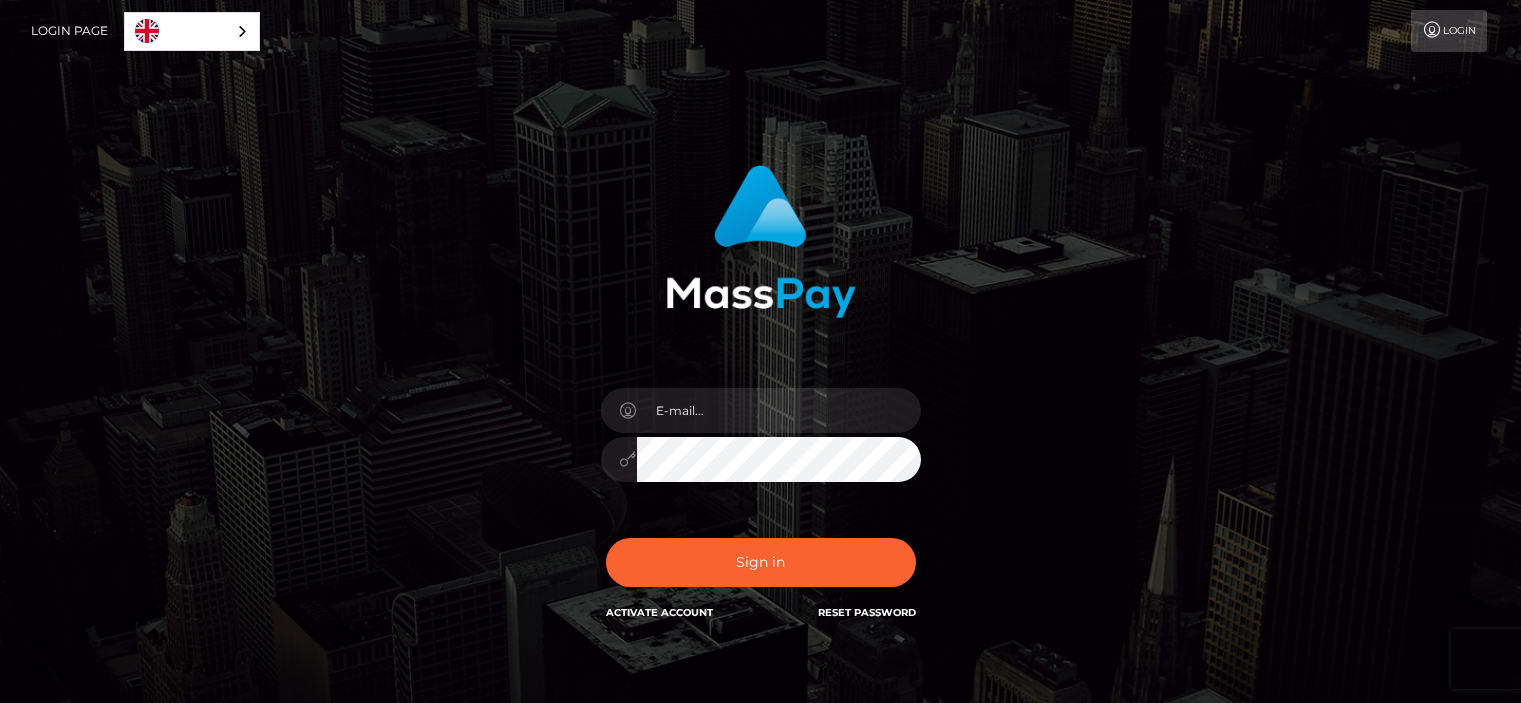 scroll, scrollTop: 0, scrollLeft: 0, axis: both 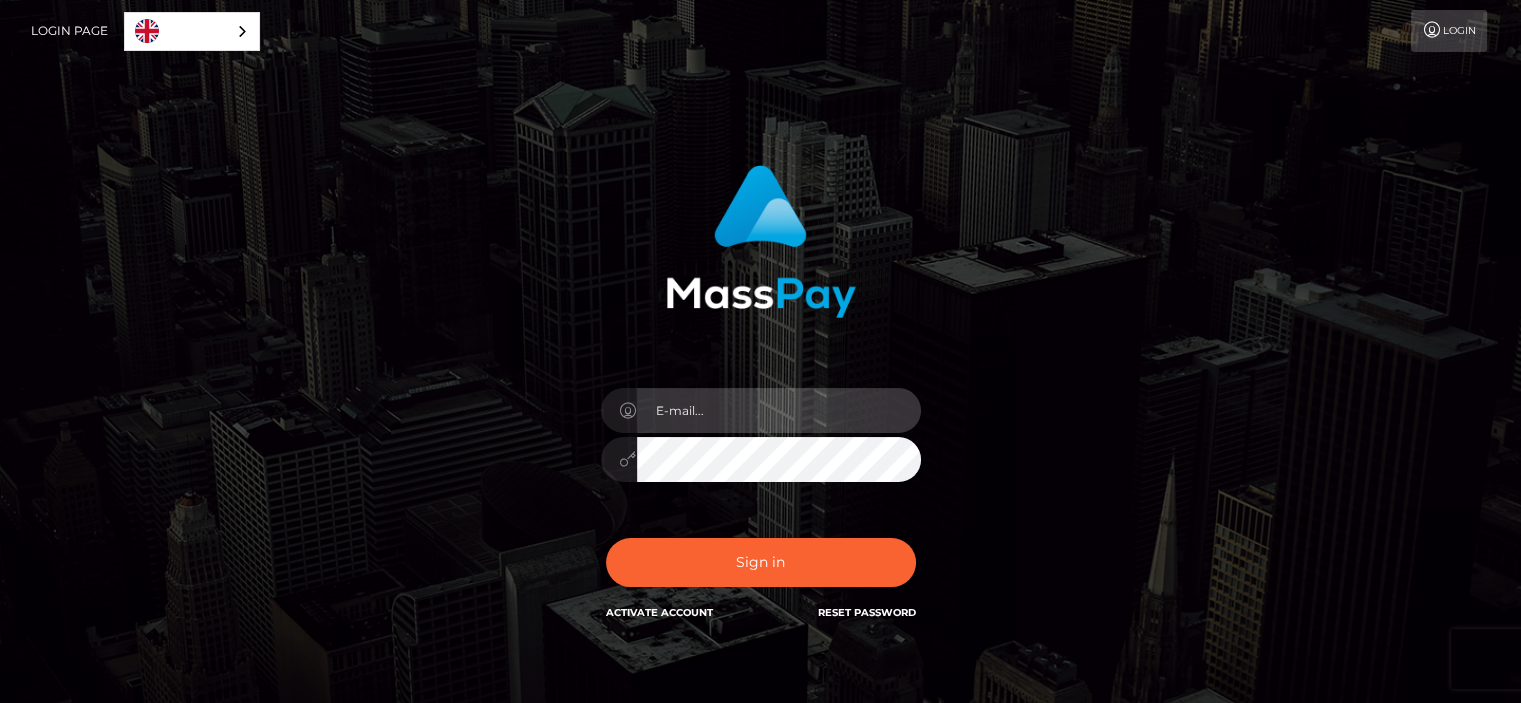 type on "[EMAIL]" 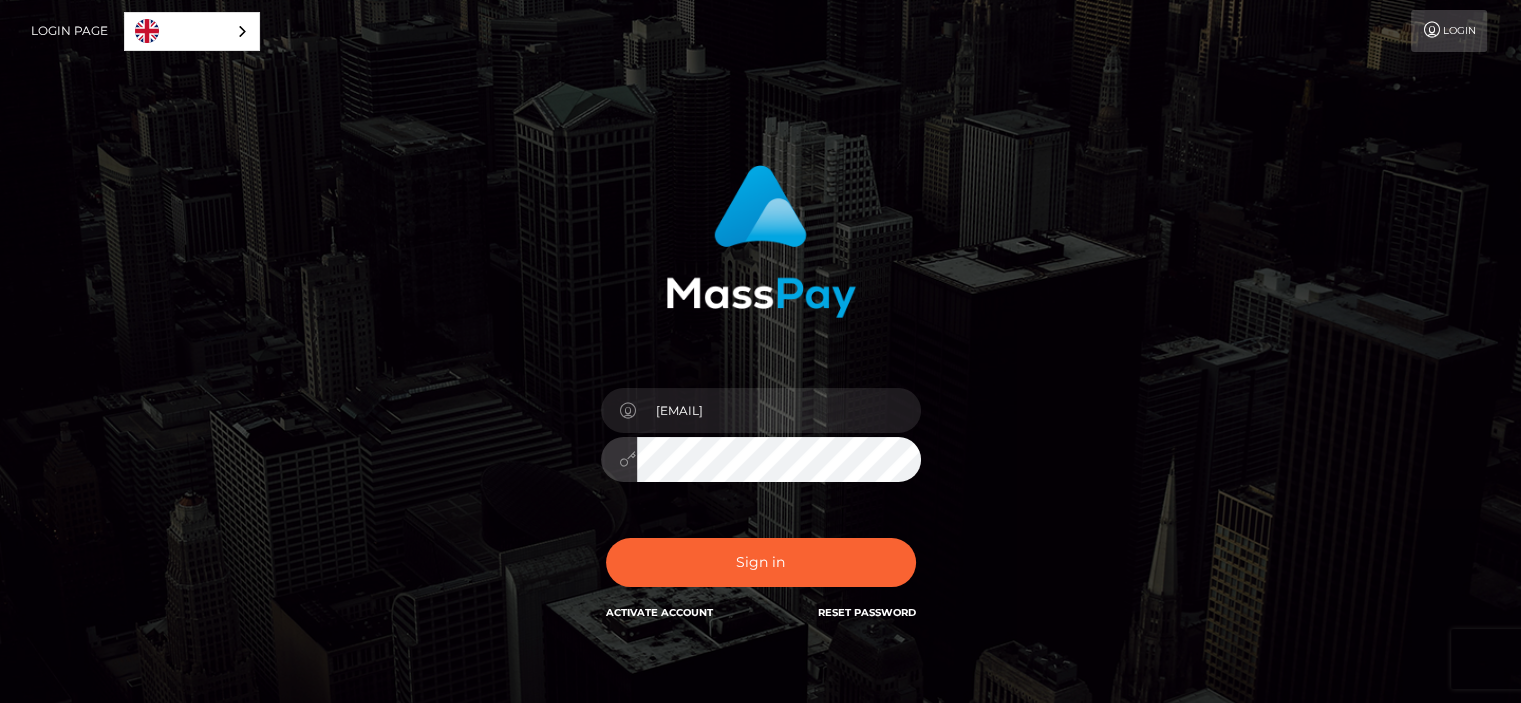 click on "Sign in" at bounding box center (761, 562) 